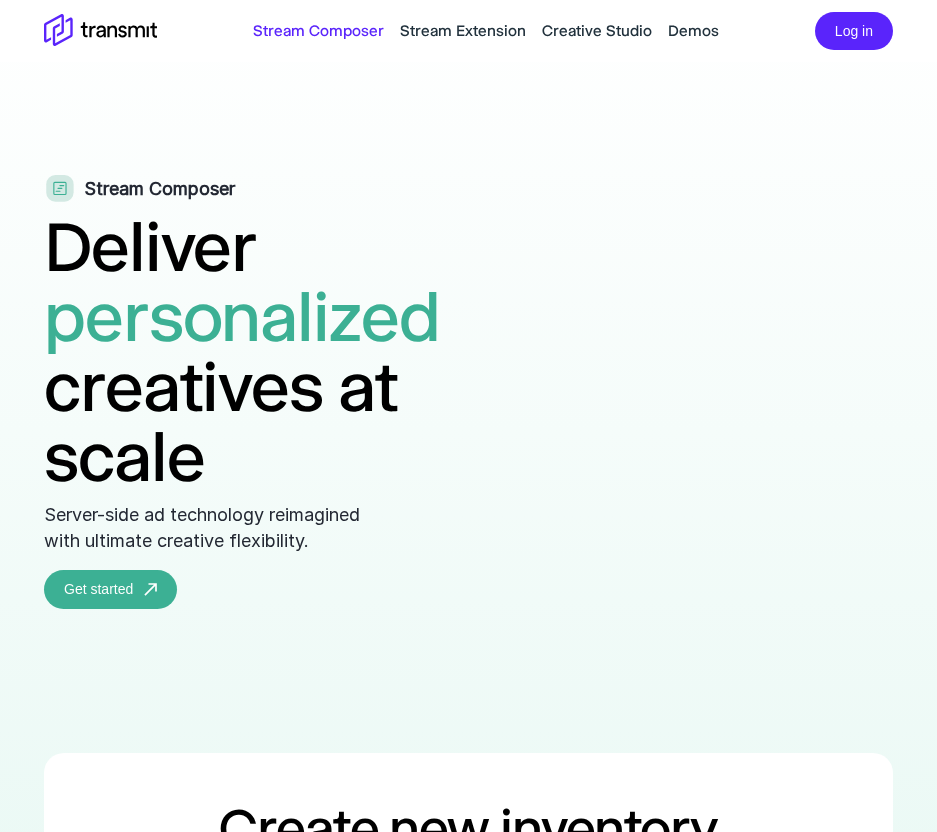 scroll, scrollTop: 1646, scrollLeft: 0, axis: vertical 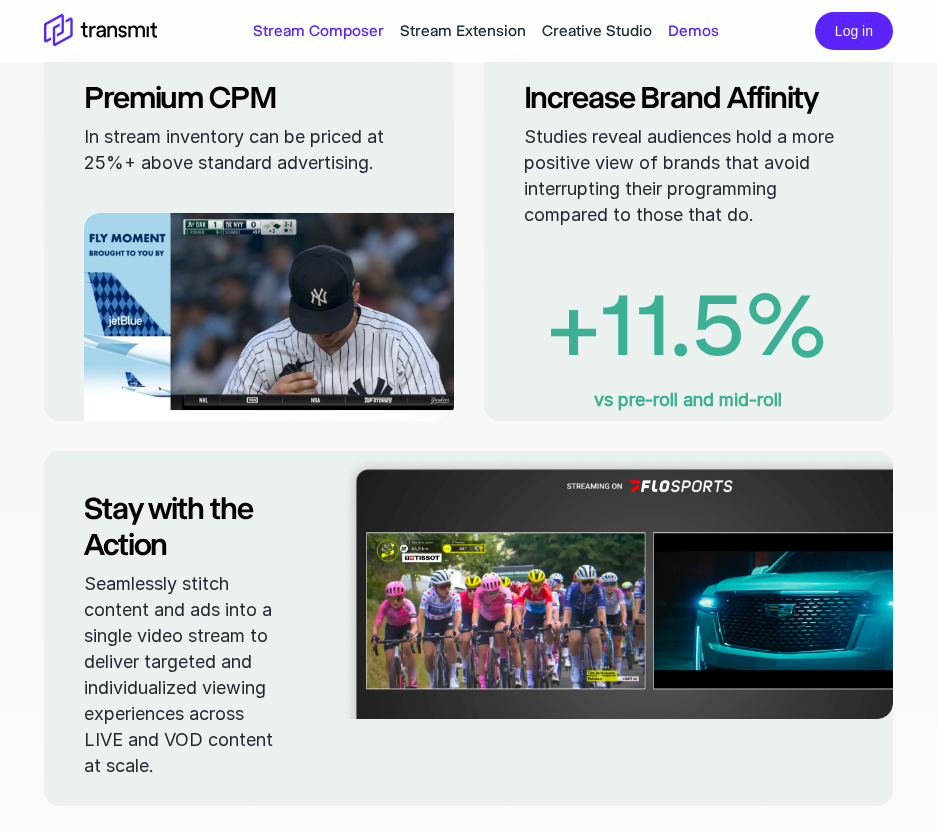 click on "Demos" at bounding box center [693, 31] 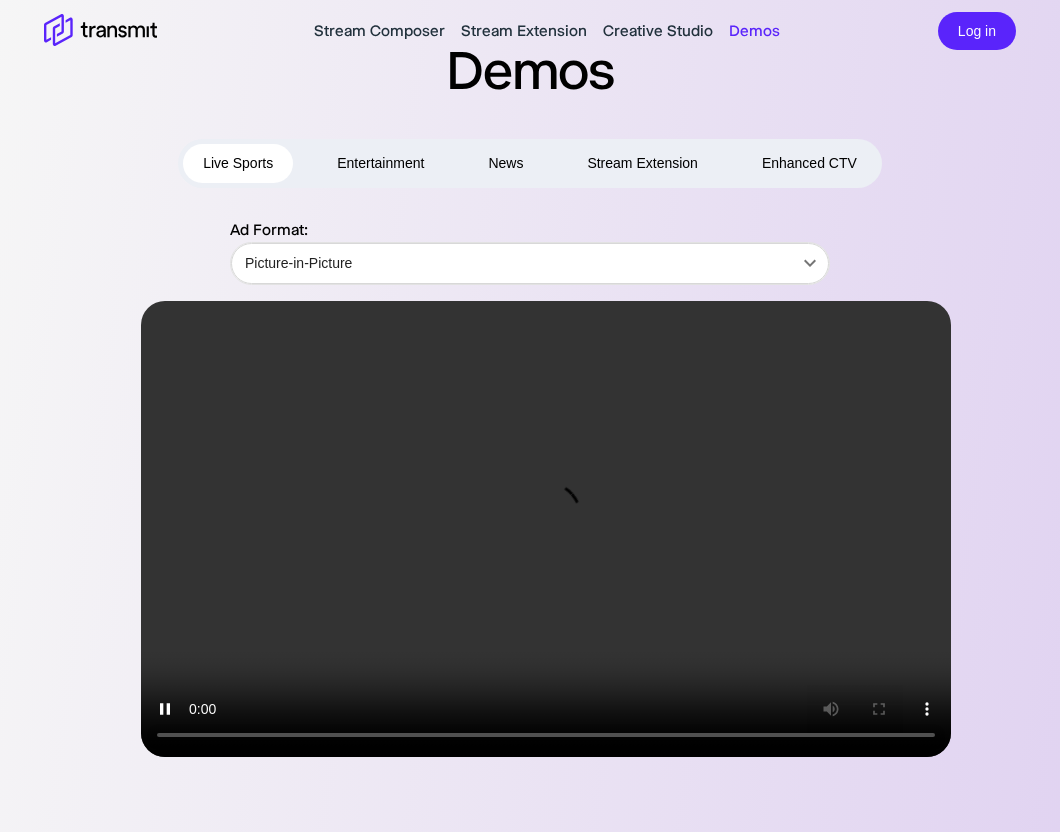 scroll, scrollTop: 0, scrollLeft: 0, axis: both 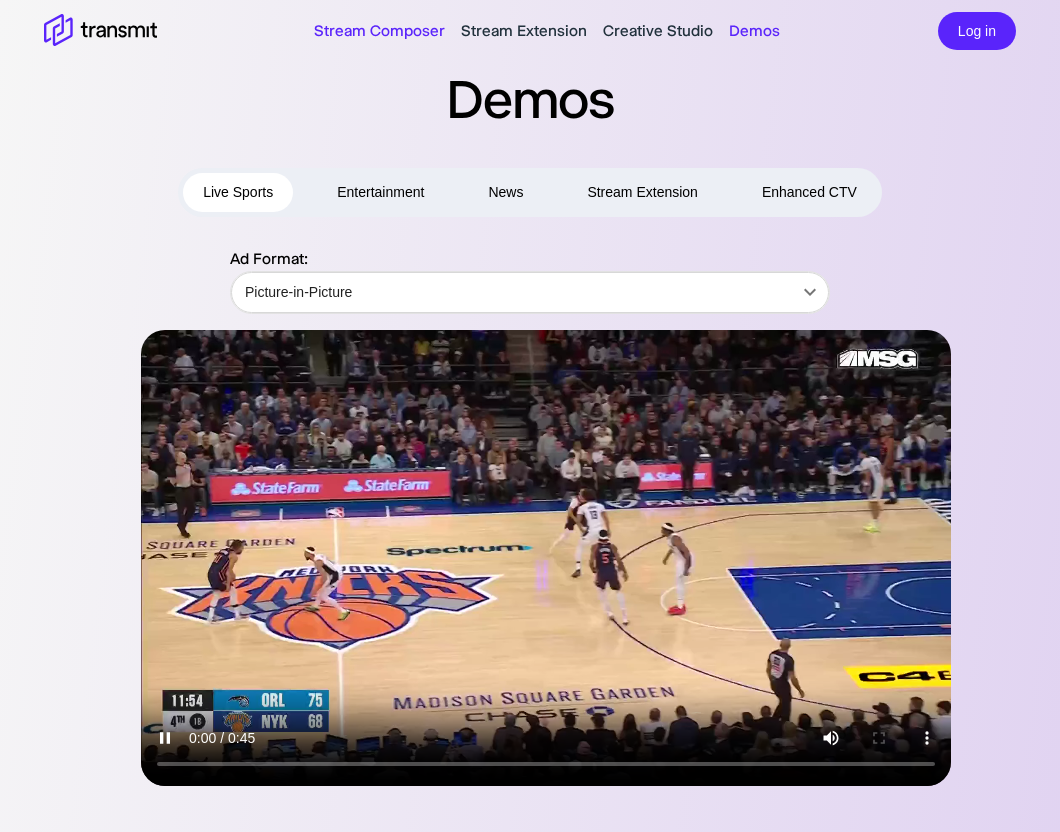 click on "Stream Composer" at bounding box center (379, 31) 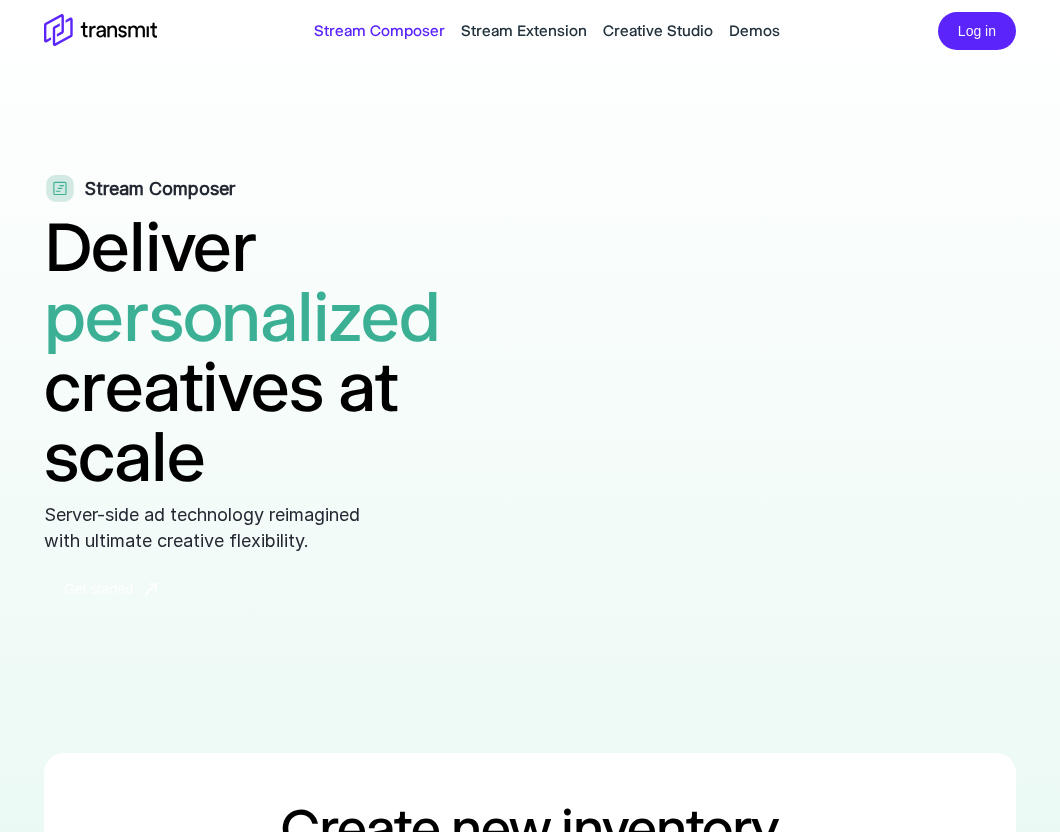 click on "Get started" at bounding box center (110, 589) 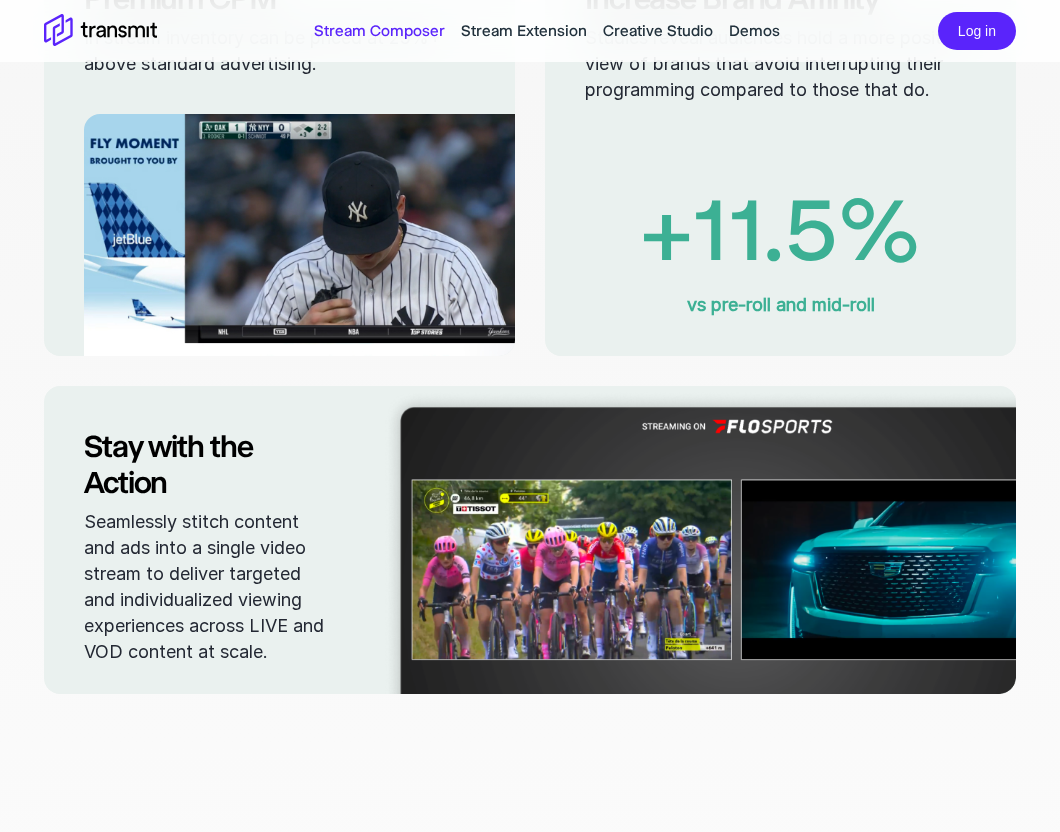 scroll, scrollTop: 1692, scrollLeft: 0, axis: vertical 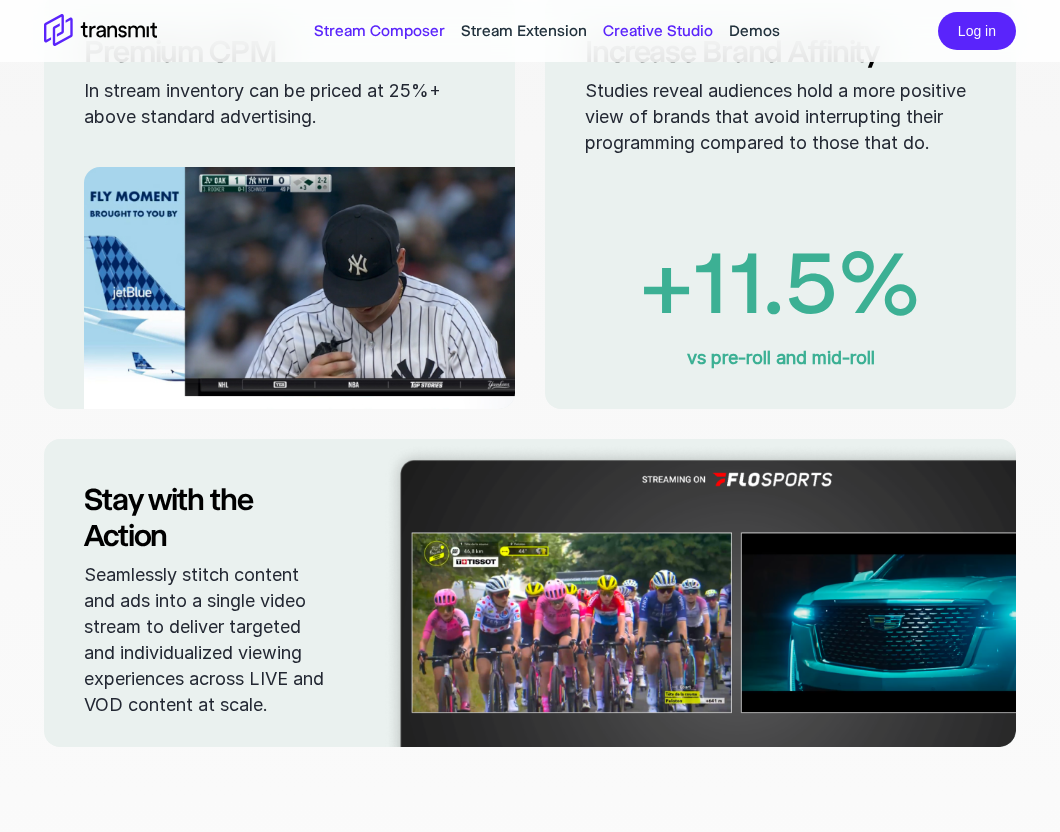 click on "Creative Studio" at bounding box center [658, 31] 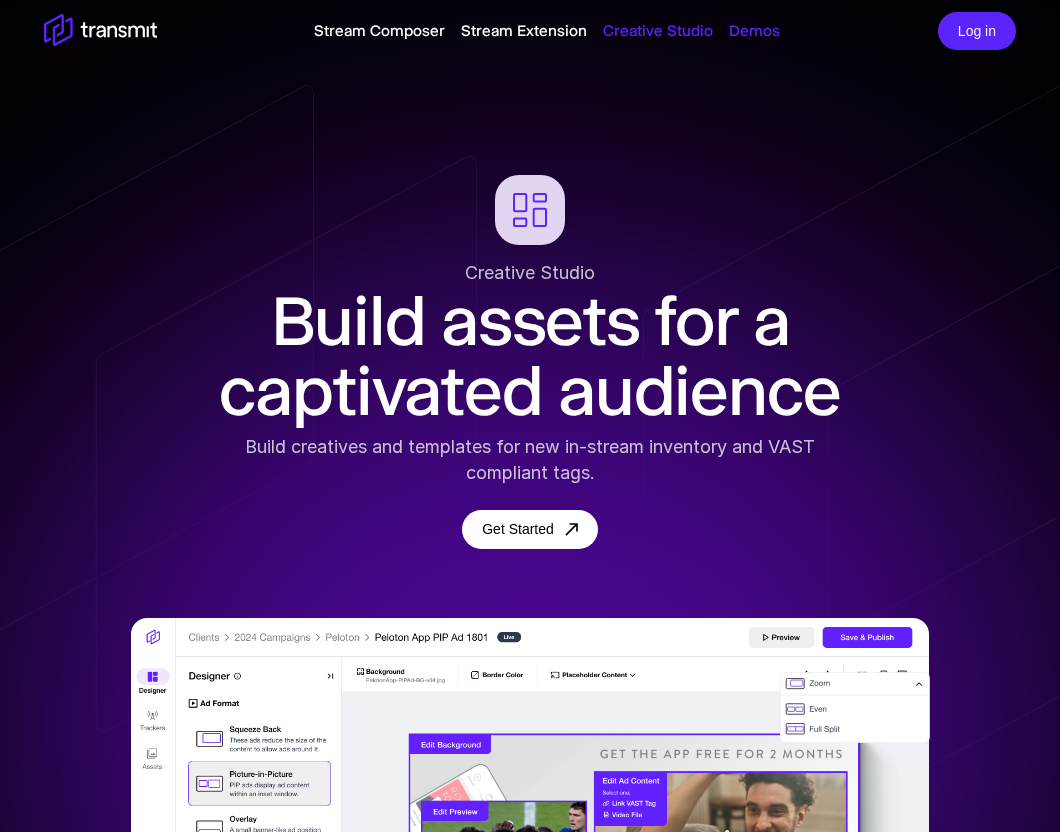 click on "Demos" at bounding box center (754, 31) 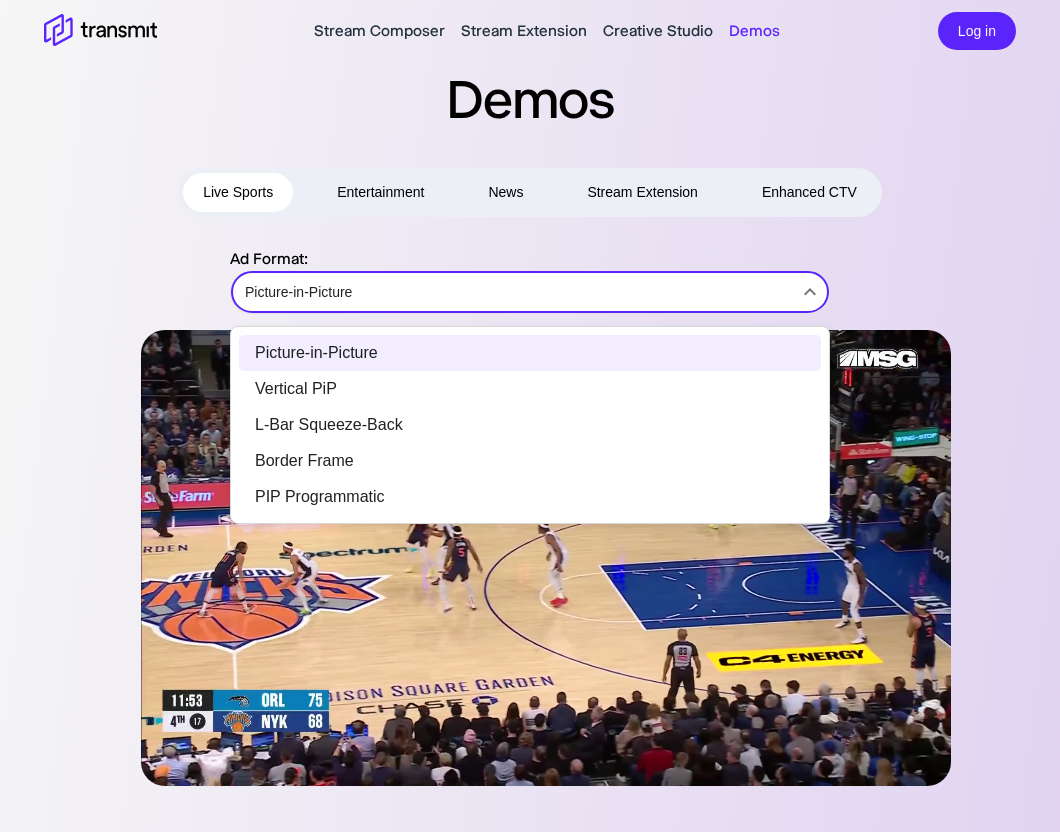 click on "Stream Composer Stream Extension Creative Studio Demos Log in Demos Live Sports Entertainment News Stream Extension Enhanced CTV Ad Format: Picture-in-Picture Picture-in-Picture ​ Product Stream Composer Stream Extension Creative Studio Demos Careers Press Request a Demo Contact Us Policies Privacy Policy Security Policy Follow Us X Instagram LinkedIn ©  2025  Transmit. All Rights Reserved. Site by   Wheelhouse.
Picture-in-Picture Vertical PiP L-Bar Squeeze-Back Border Frame PIP Programmatic" at bounding box center (530, 416) 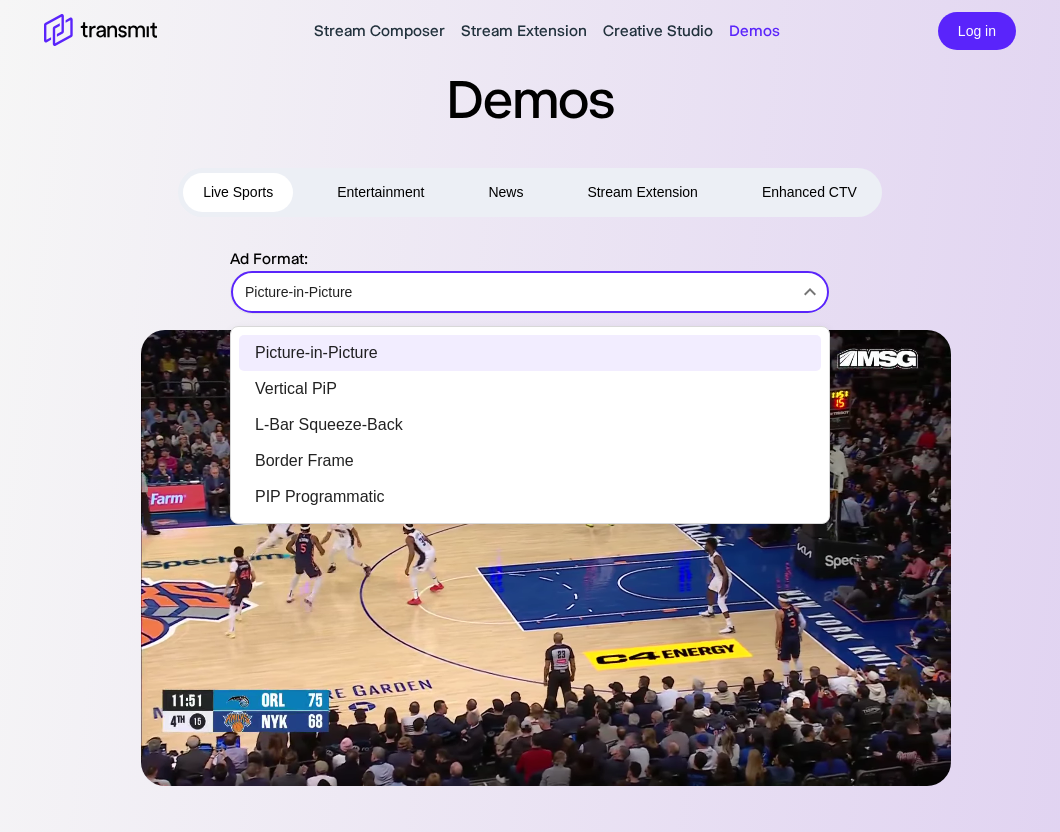 click at bounding box center [530, 416] 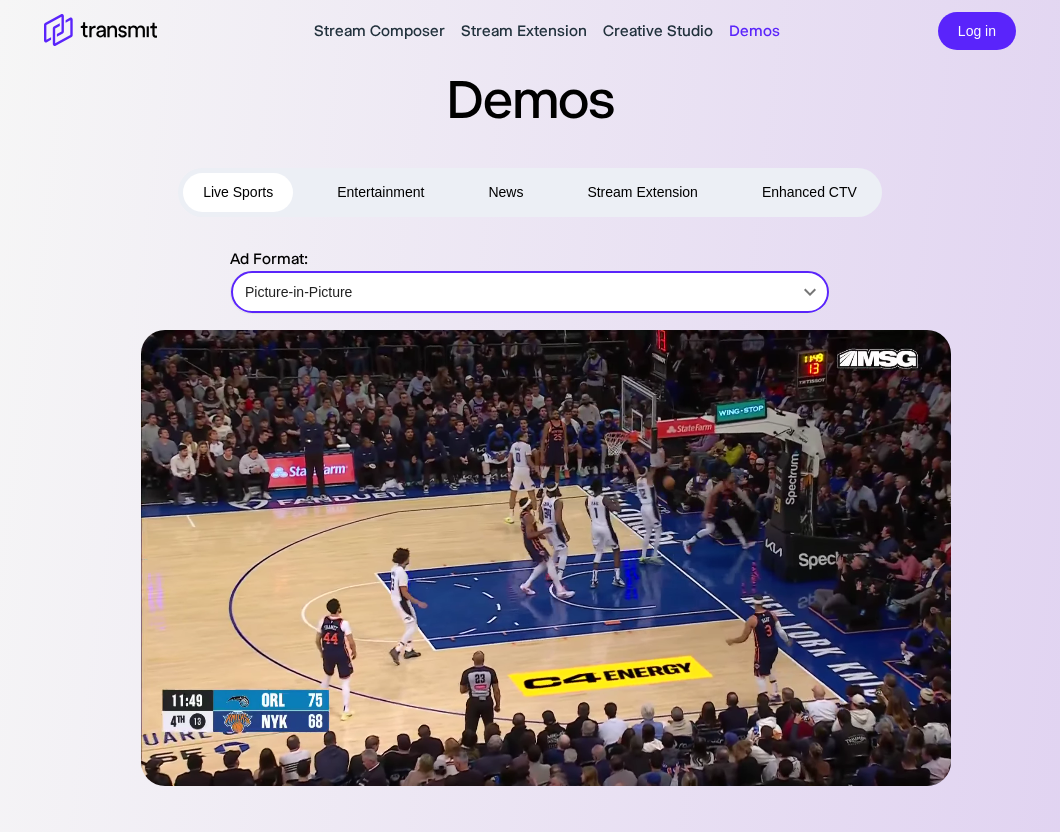 click on "Stream Extension" at bounding box center (642, 192) 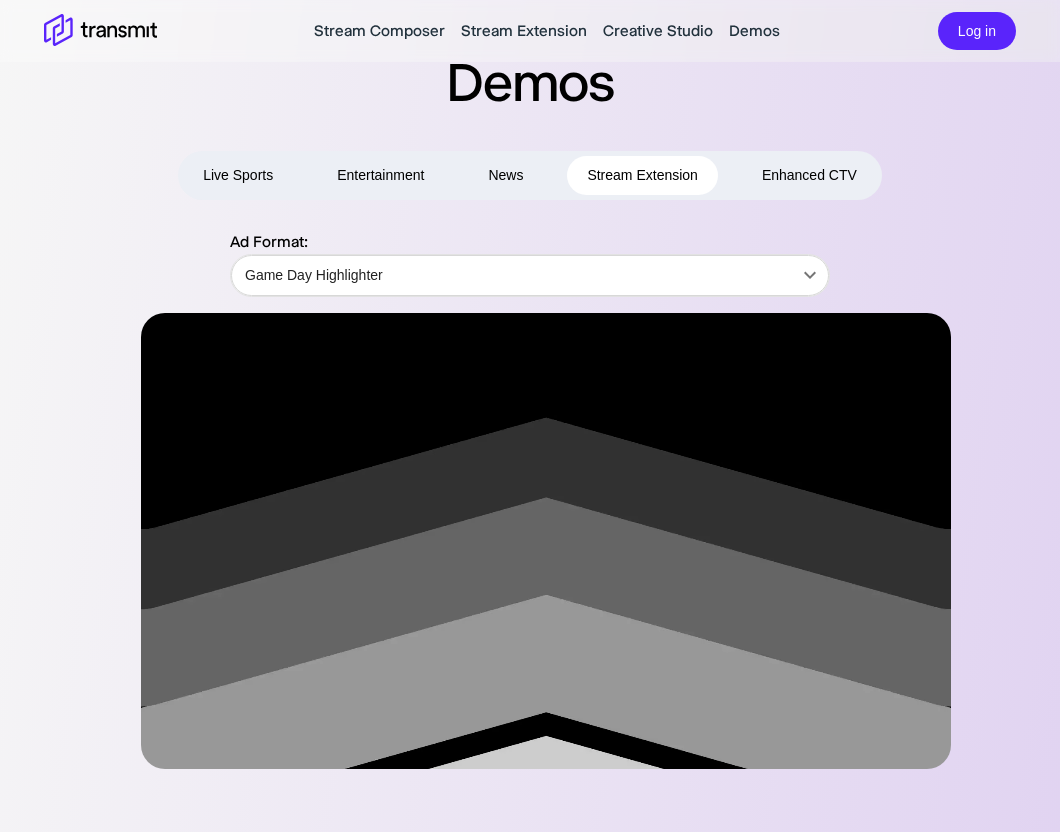 scroll, scrollTop: 0, scrollLeft: 0, axis: both 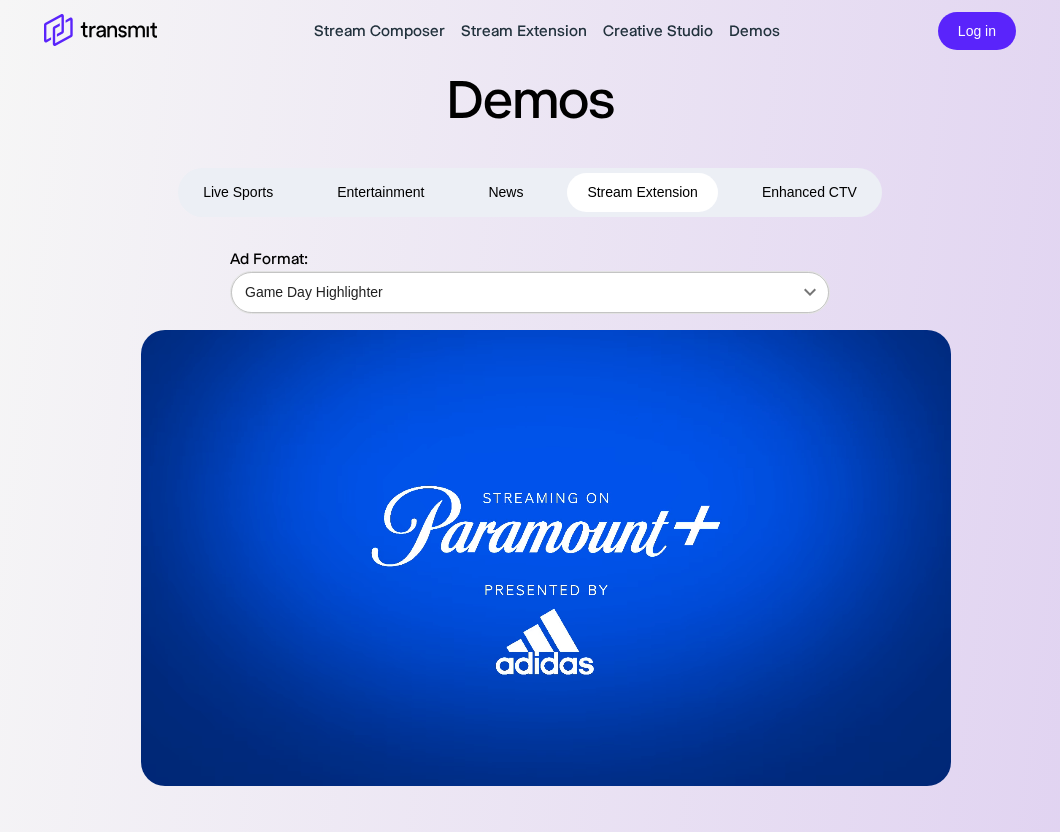 click on "Stream Composer Stream Extension Creative Studio Demos Log in Demos Live Sports Entertainment News Stream Extension Enhanced CTV Ad Format: Game Day Highlighter Game Day Highlighter ​ Product Stream Composer Stream Extension Creative Studio Demos Careers Press Request a Demo Contact Us Policies Privacy Policy Security Policy Follow Us X Instagram LinkedIn ©  2025  Transmit. All Rights Reserved. Site by   Wheelhouse." at bounding box center (530, 416) 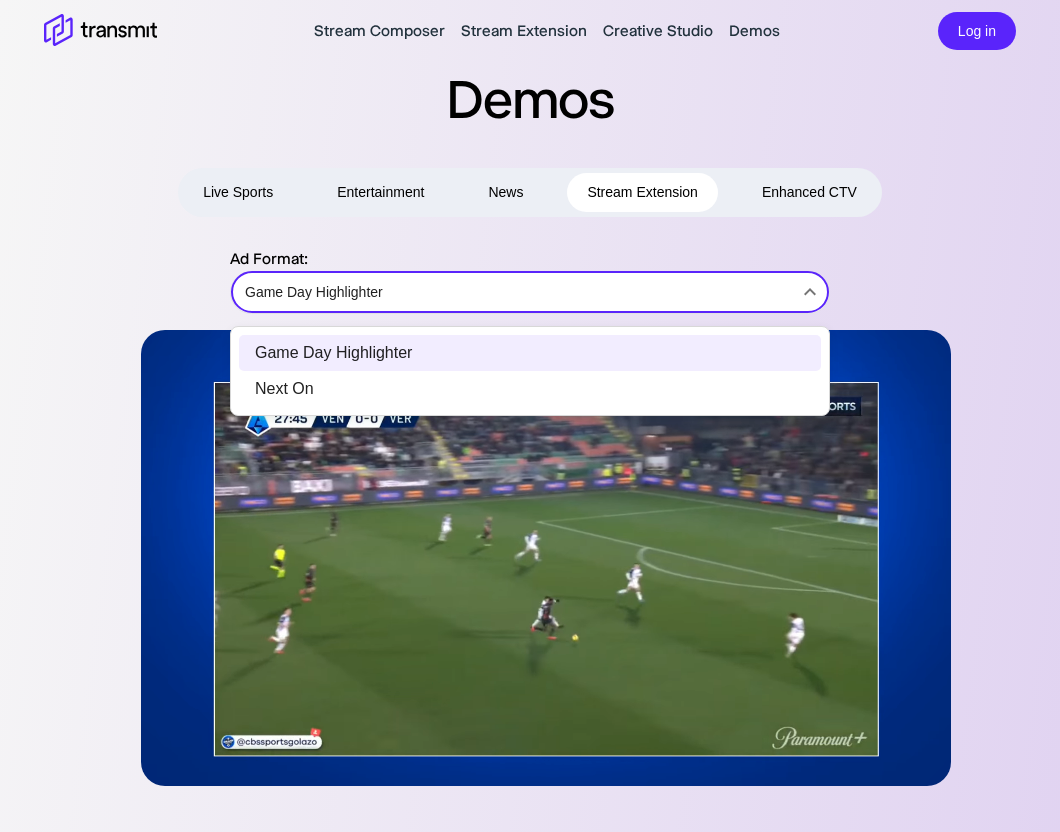 click at bounding box center [530, 416] 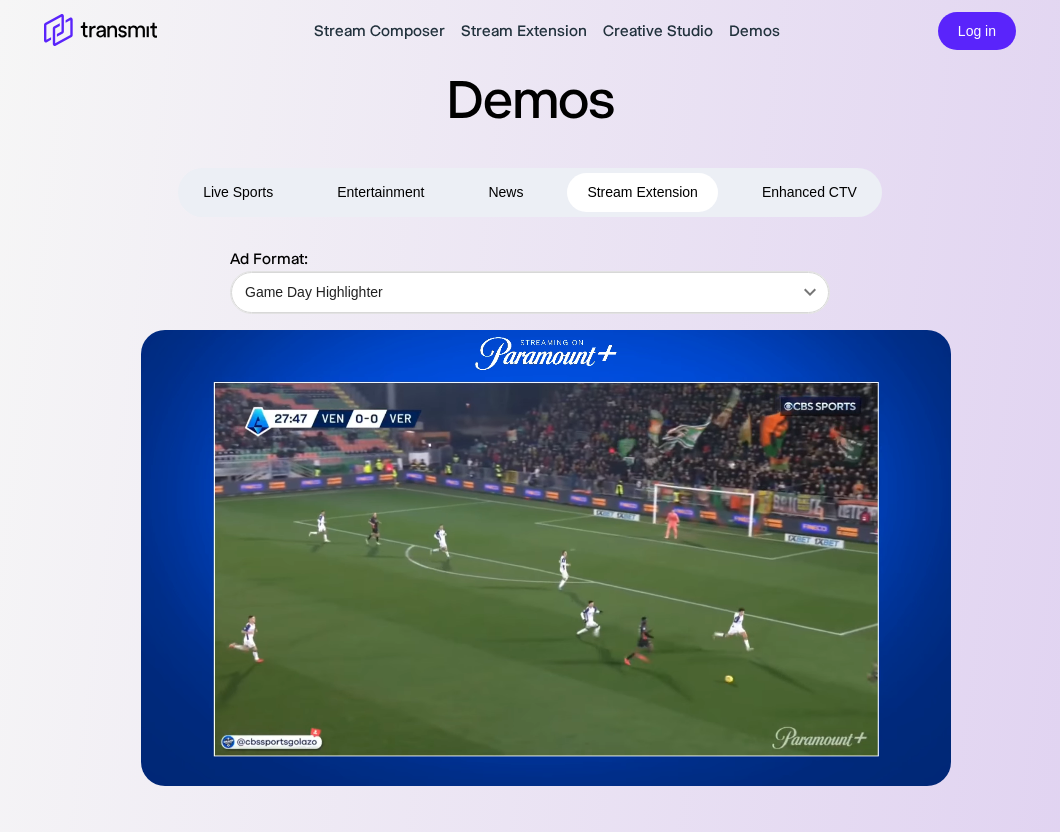 click on "Ad Format: Game Day Highlighter Game Day Highlighter ​" at bounding box center (530, 280) 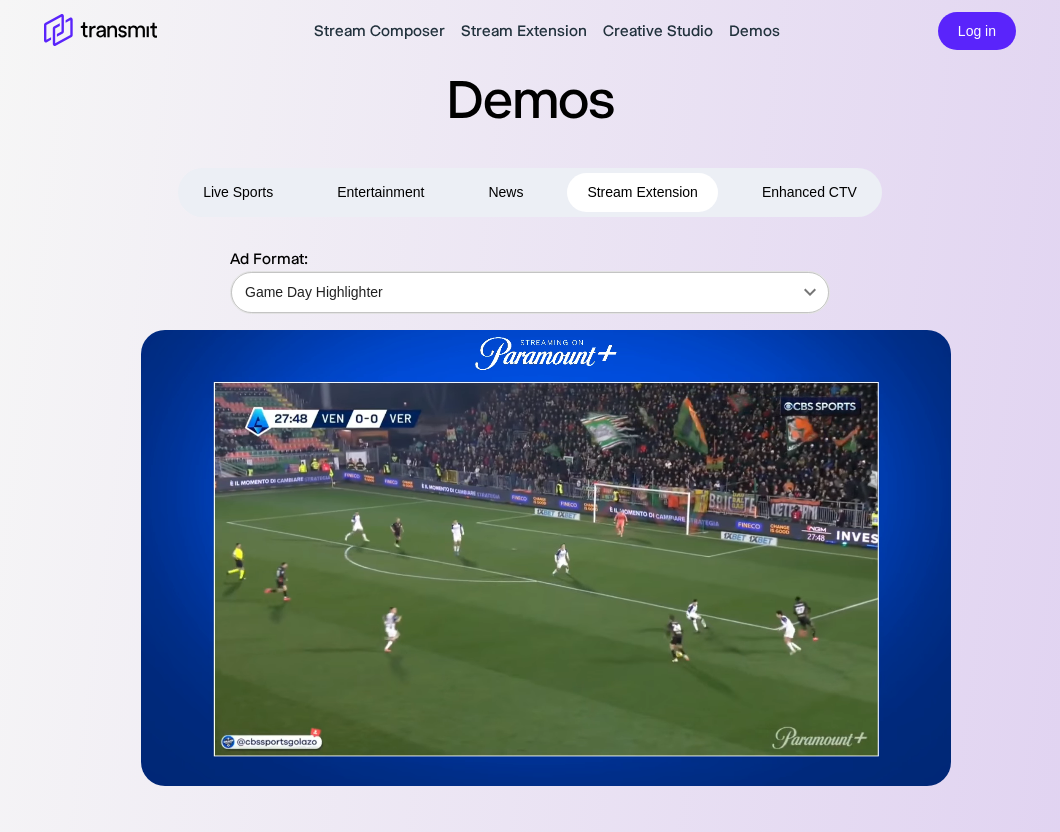 click on "Stream Composer Stream Extension Creative Studio Demos Log in Demos Live Sports Entertainment News Stream Extension Enhanced CTV Ad Format: Game Day Highlighter Game Day Highlighter ​ Product Stream Composer Stream Extension Creative Studio Demos Careers Press Request a Demo Contact Us Policies Privacy Policy Security Policy Follow Us X Instagram LinkedIn ©  2025  Transmit. All Rights Reserved. Site by   Wheelhouse." at bounding box center (530, 416) 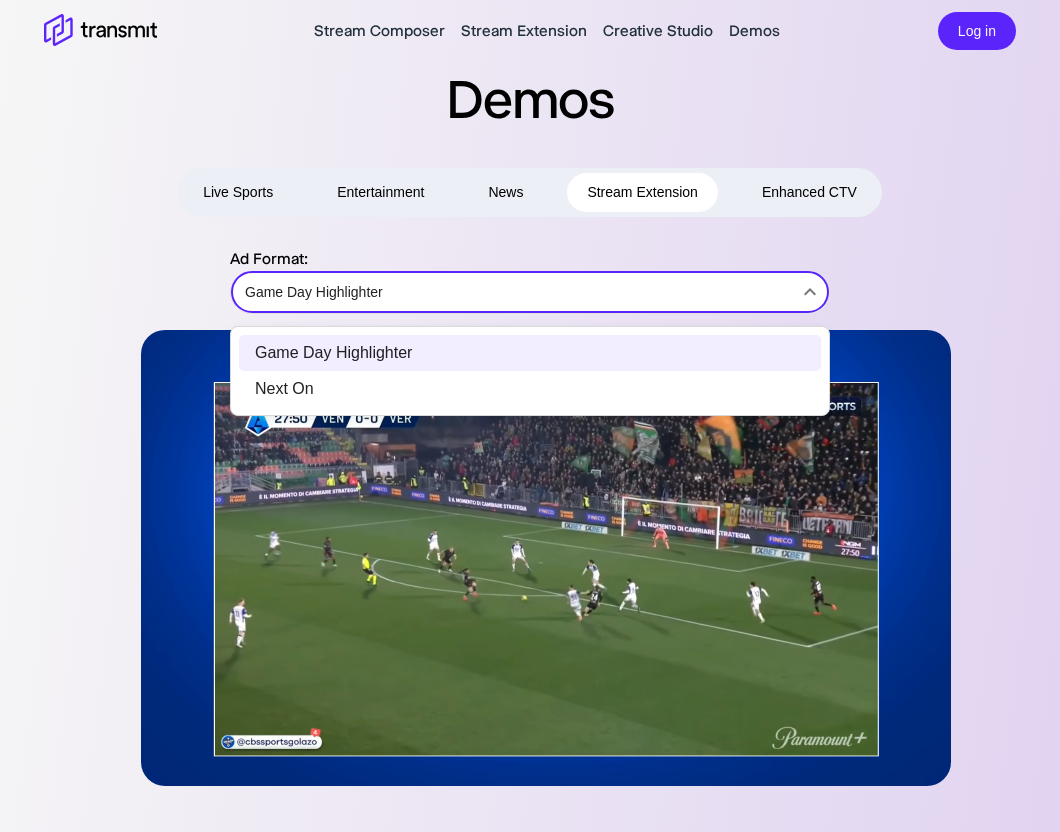 click on "Next On" at bounding box center [530, 389] 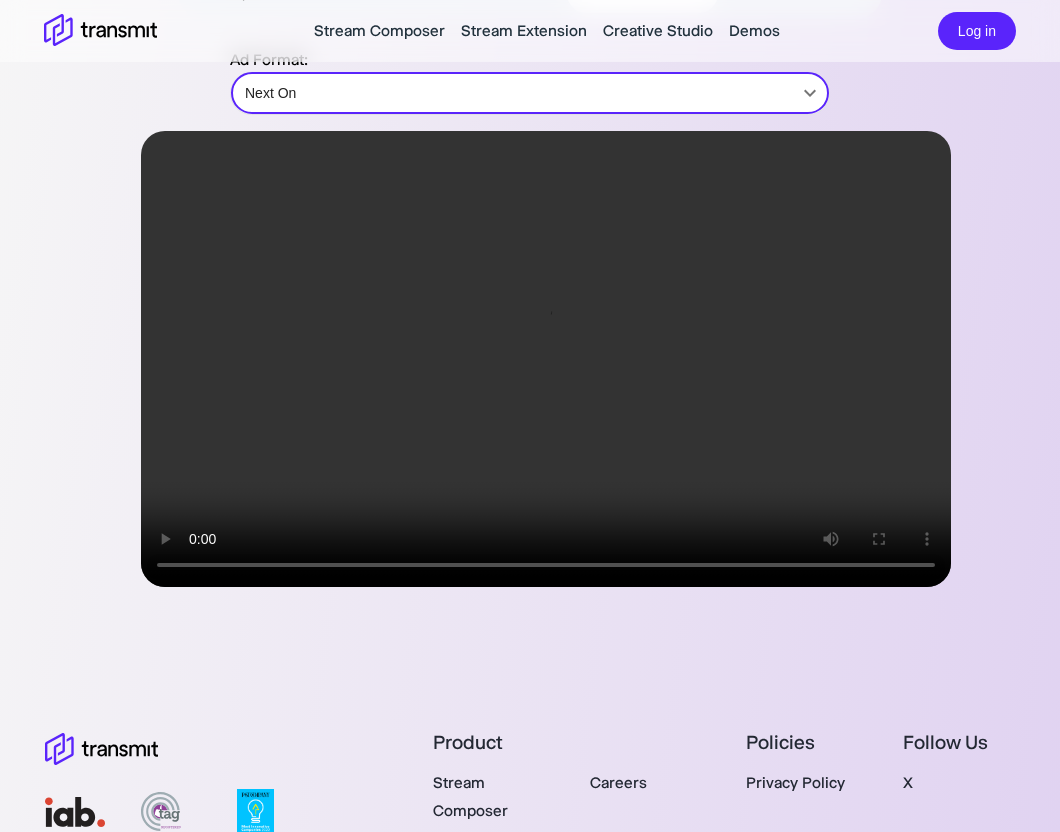scroll, scrollTop: 0, scrollLeft: 0, axis: both 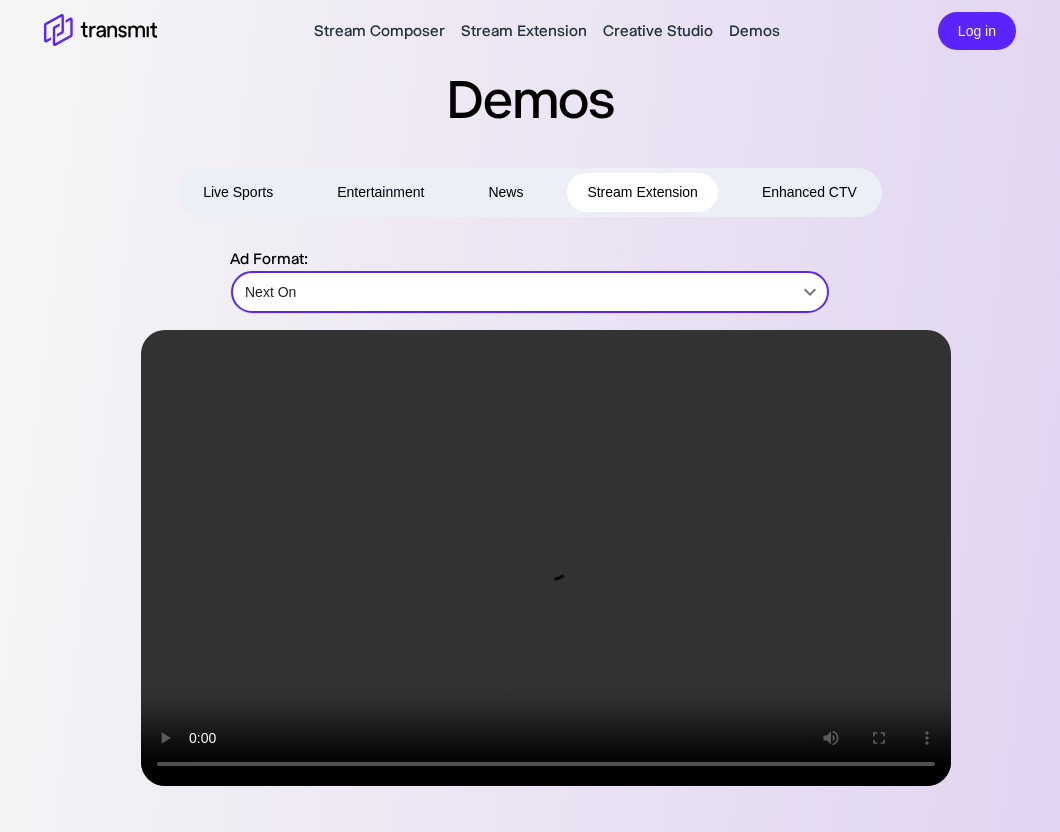click on "Enhanced CTV" at bounding box center (809, 192) 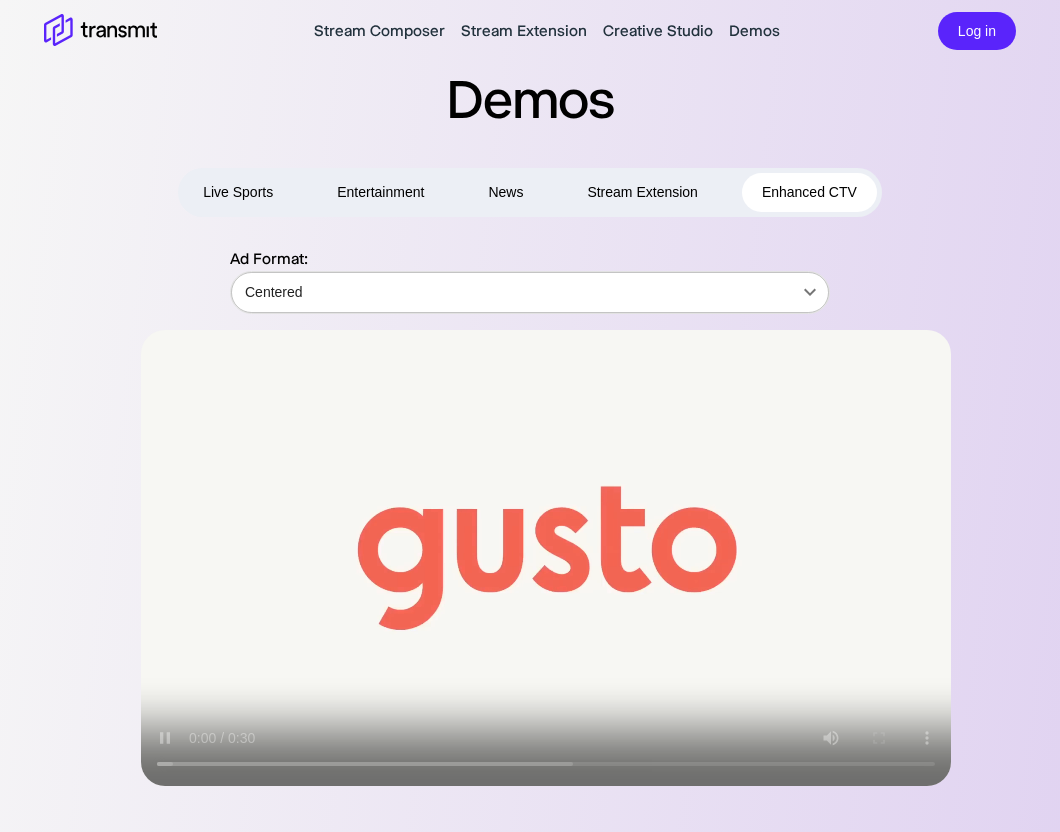 click on "Stream Composer Stream Extension Creative Studio Demos Log in Demos Live Sports Entertainment News Stream Extension Enhanced CTV Ad Format: Centered Centered ​ Product Stream Composer Stream Extension Creative Studio Demos Careers Press Request a Demo Contact Us Policies Privacy Policy Security Policy Follow Us X Instagram LinkedIn ©  2025  Transmit. All Rights Reserved. Site by   Wheelhouse." at bounding box center (530, 416) 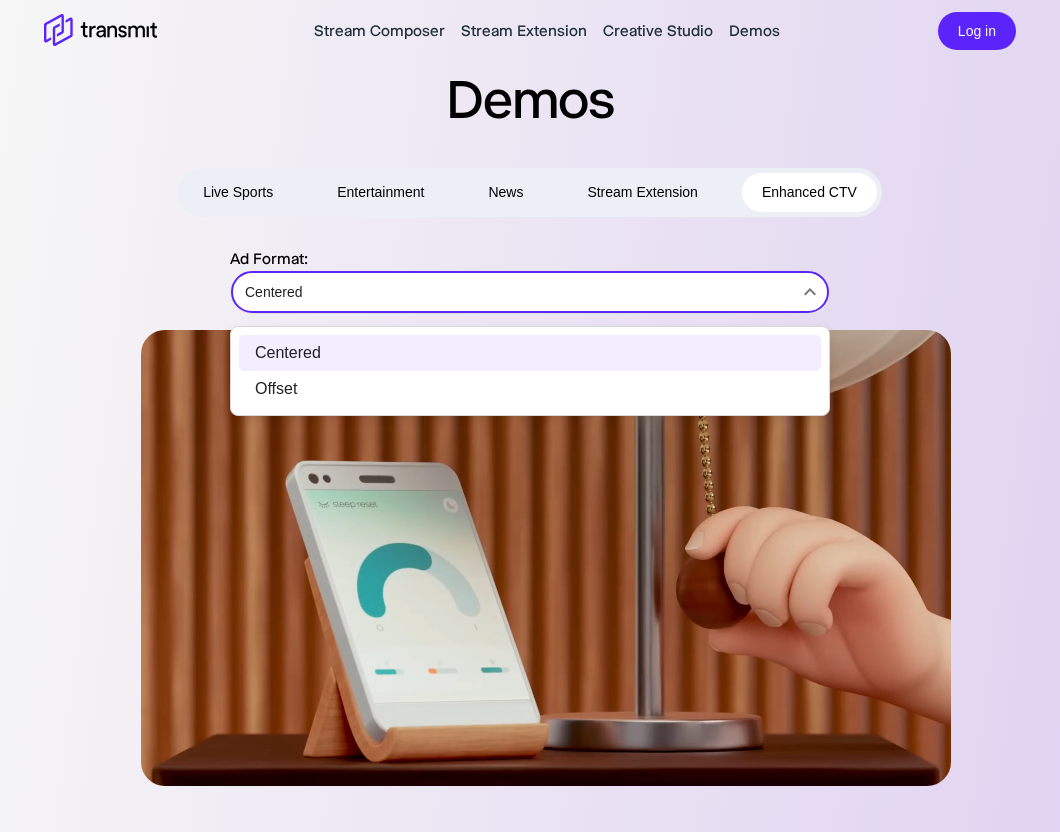 click at bounding box center [530, 416] 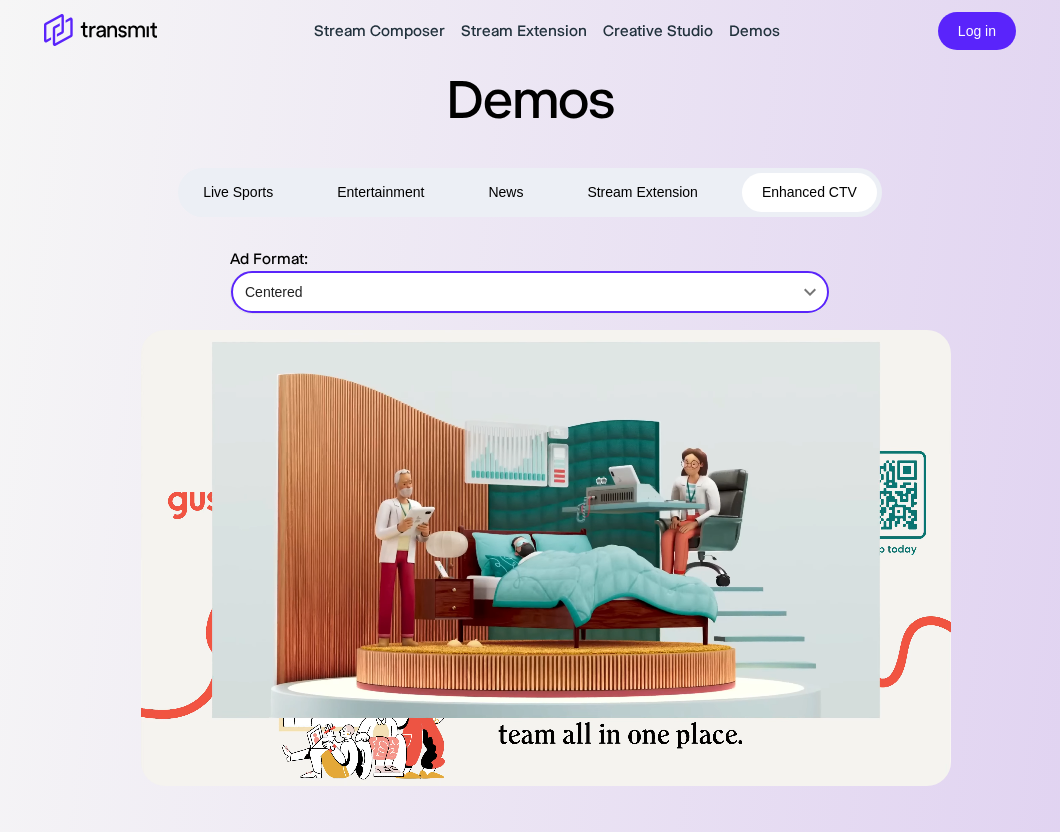 click on "Live Sports" at bounding box center (238, 192) 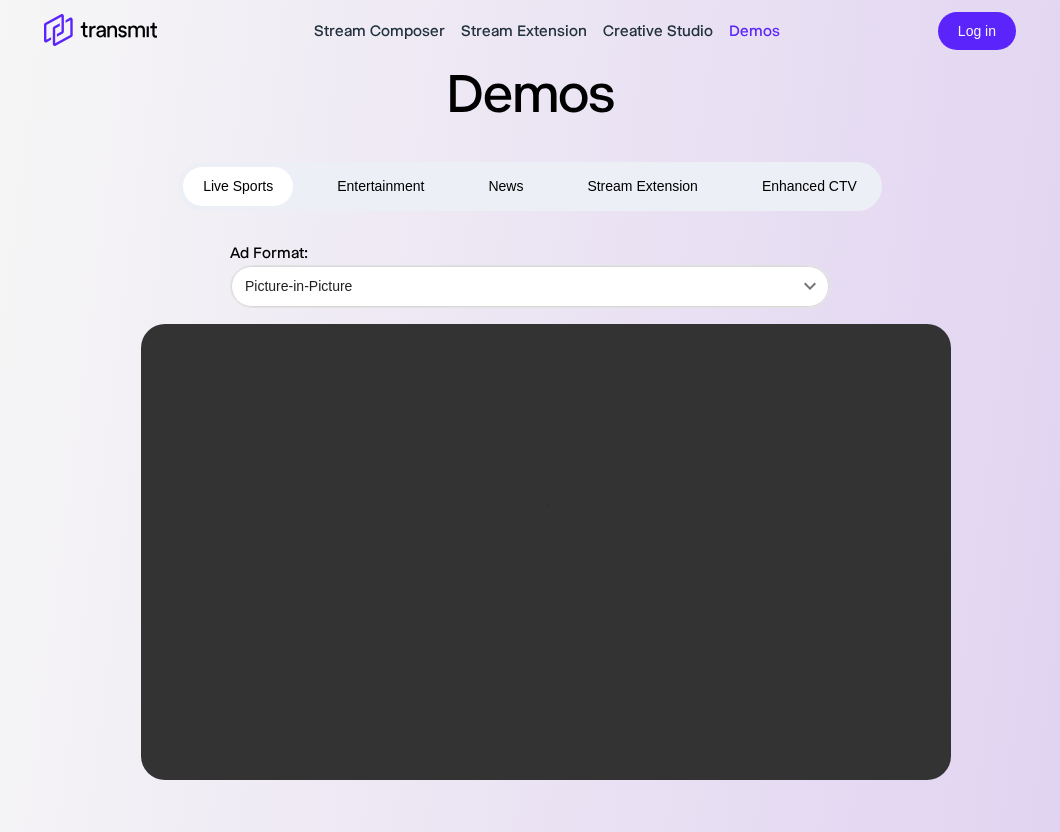 scroll, scrollTop: 0, scrollLeft: 0, axis: both 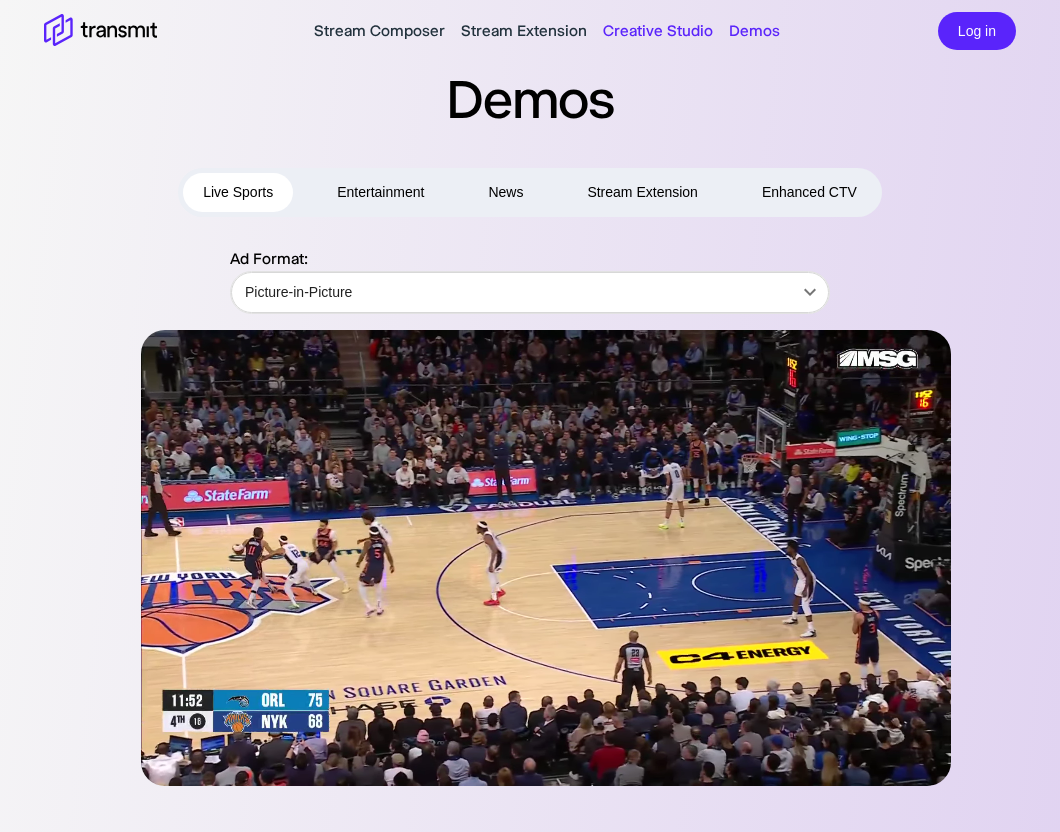 click on "Creative Studio" at bounding box center [658, 31] 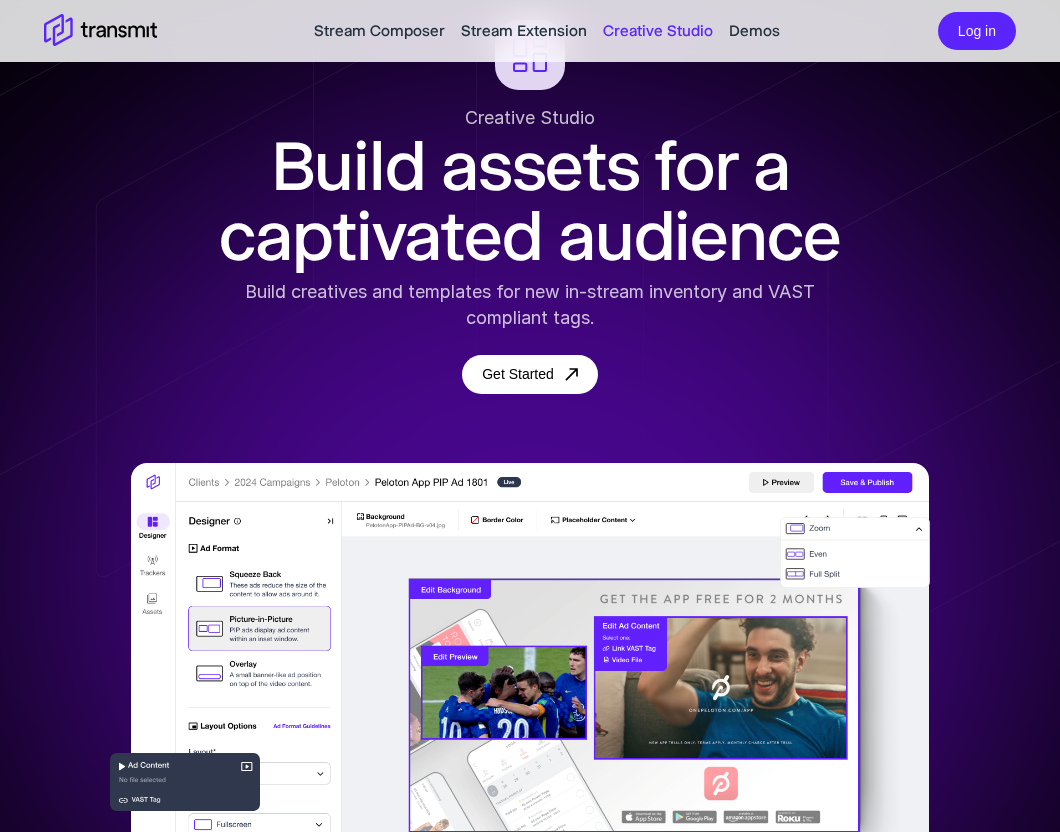 scroll, scrollTop: 156, scrollLeft: 0, axis: vertical 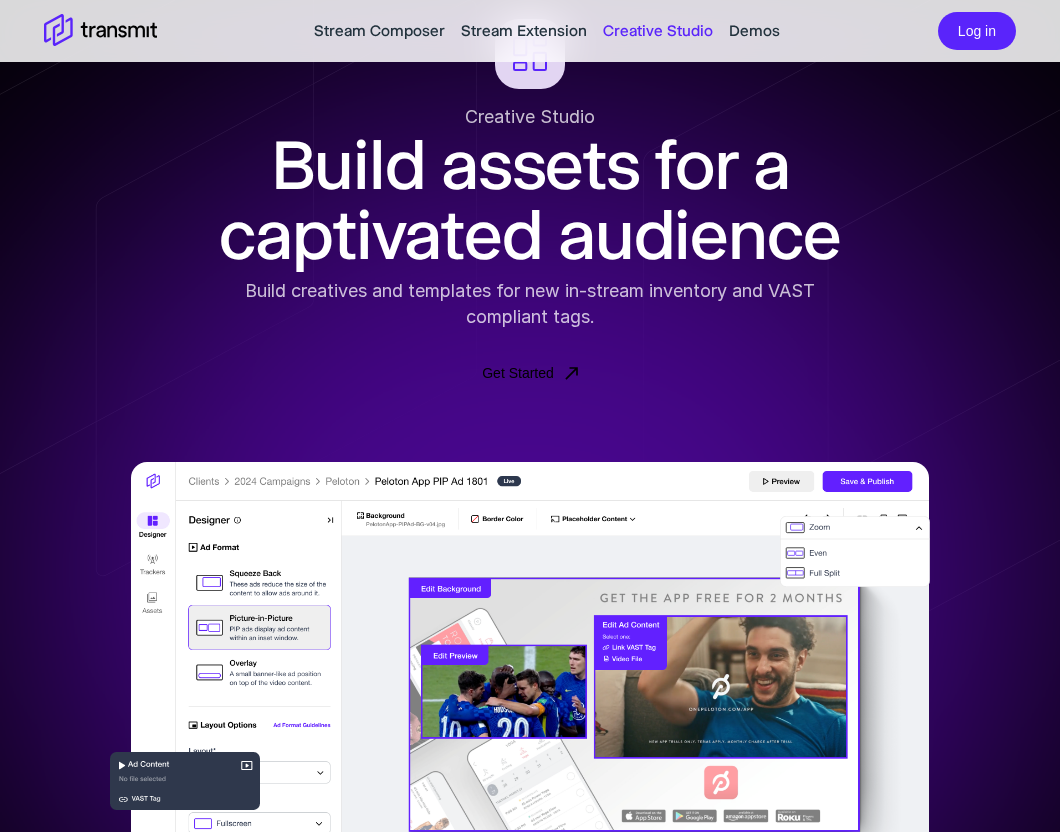 click on "Get Started" at bounding box center (530, 373) 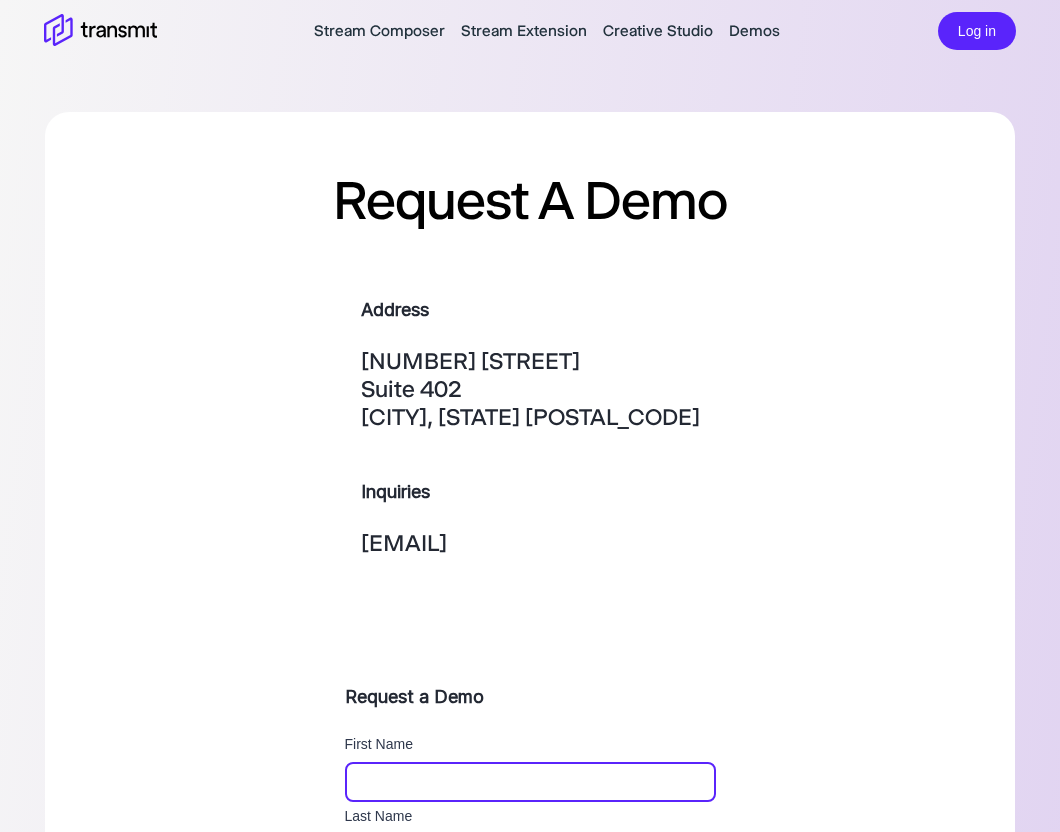 scroll, scrollTop: 0, scrollLeft: 0, axis: both 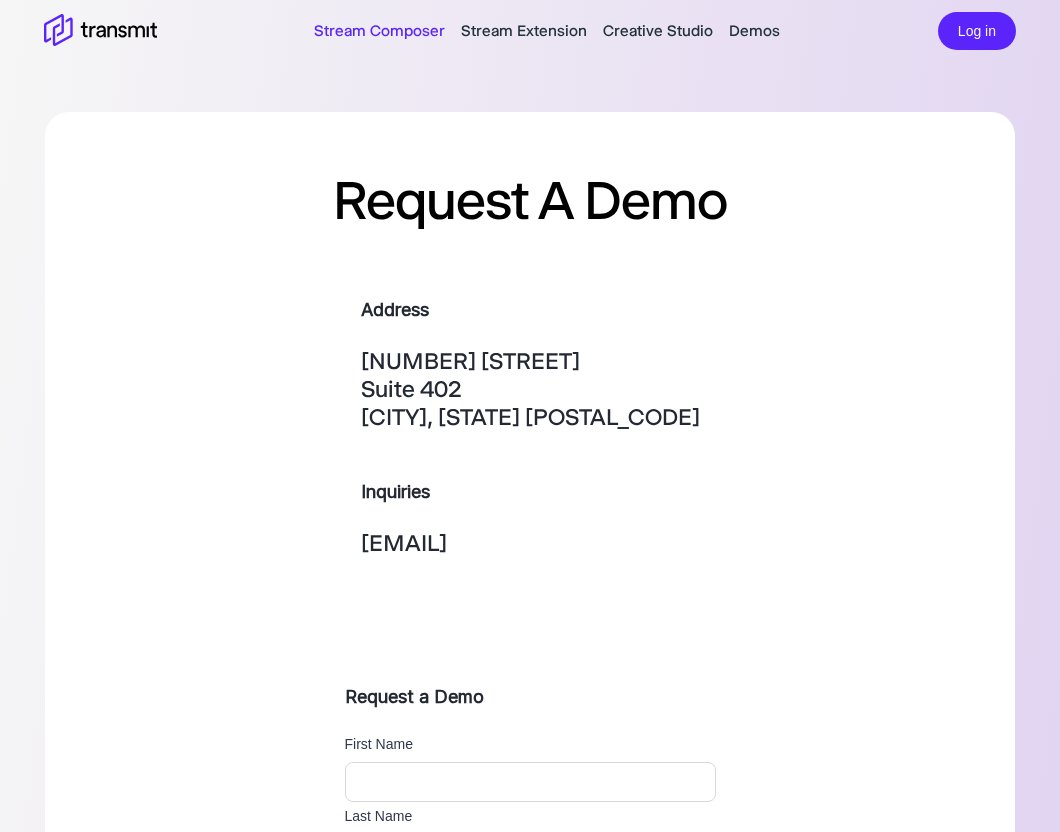 click on "Stream Composer" at bounding box center (379, 31) 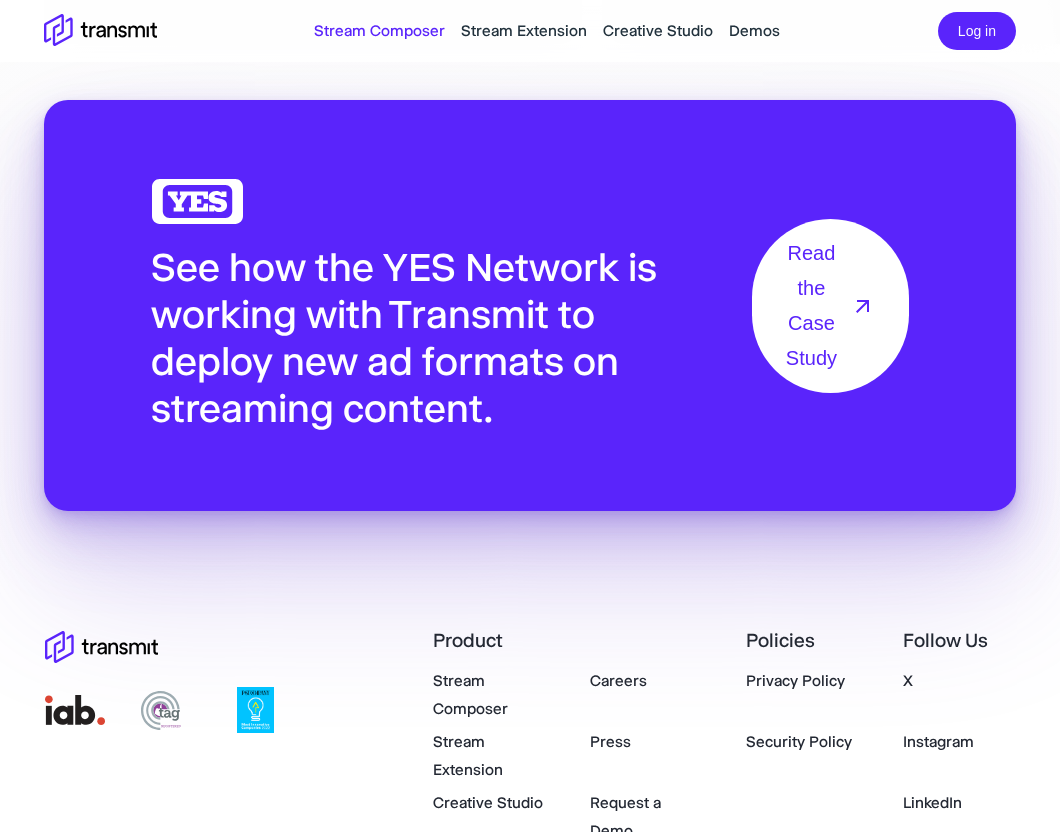 scroll, scrollTop: 3119, scrollLeft: 0, axis: vertical 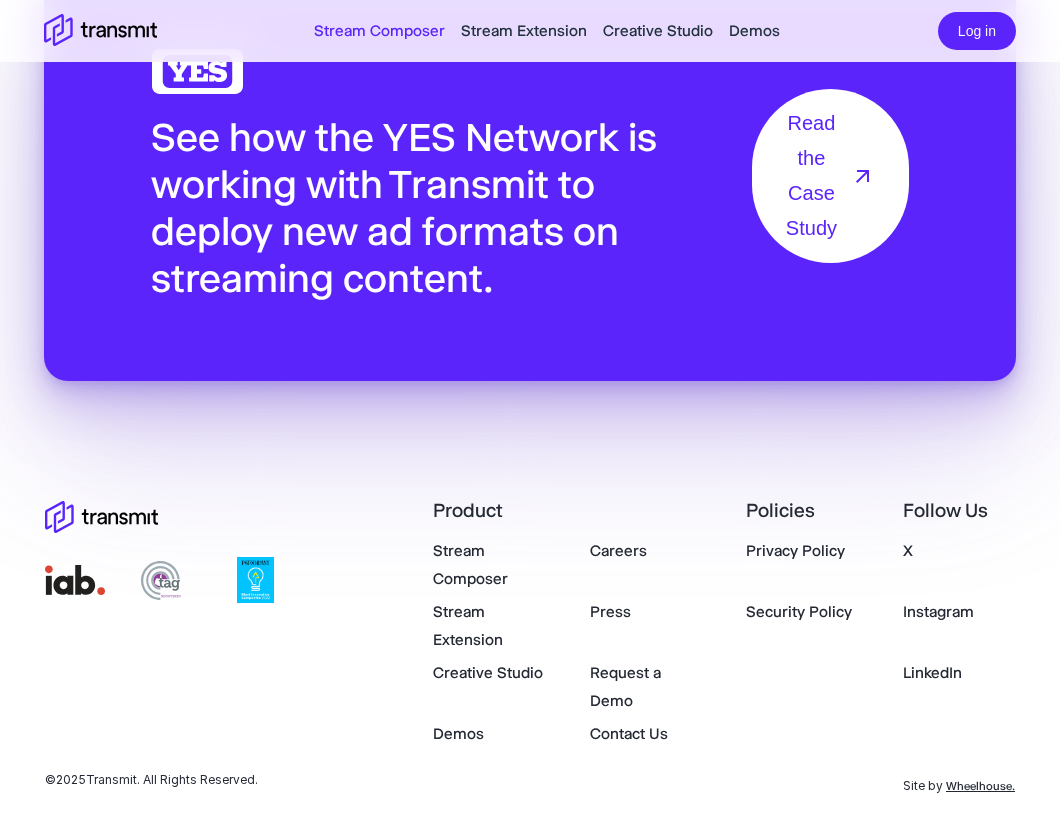 click at bounding box center [112, 31] 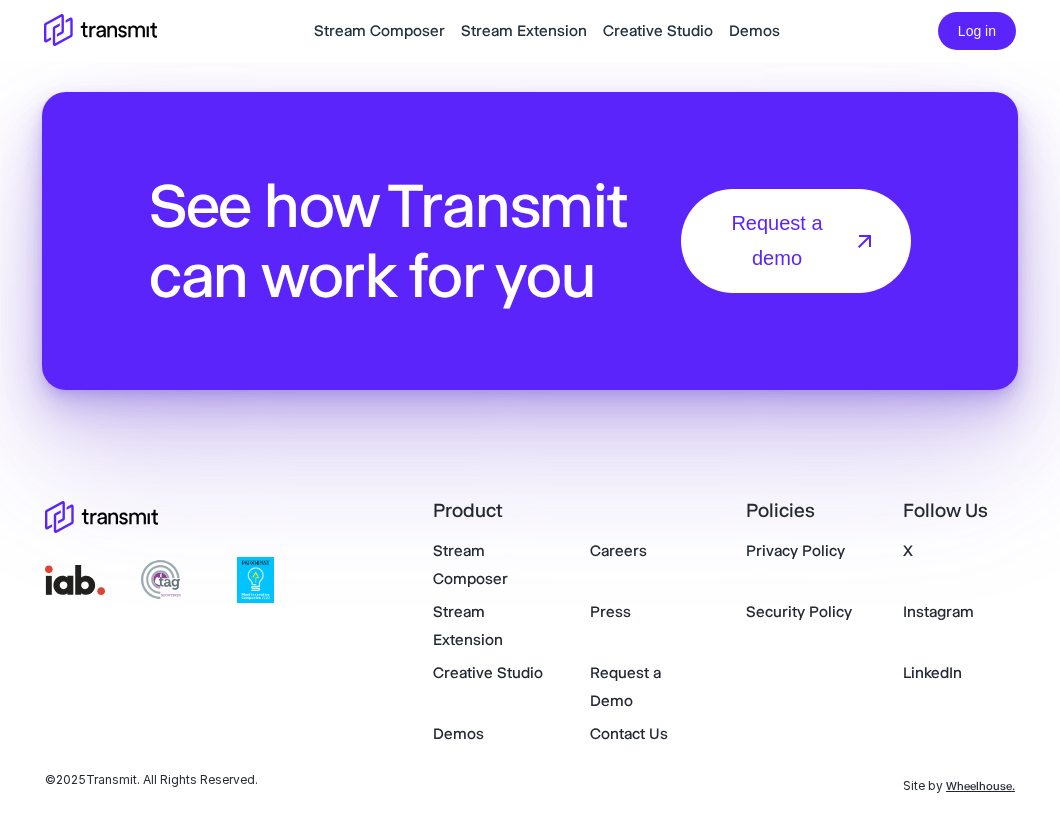 scroll, scrollTop: 7179, scrollLeft: 0, axis: vertical 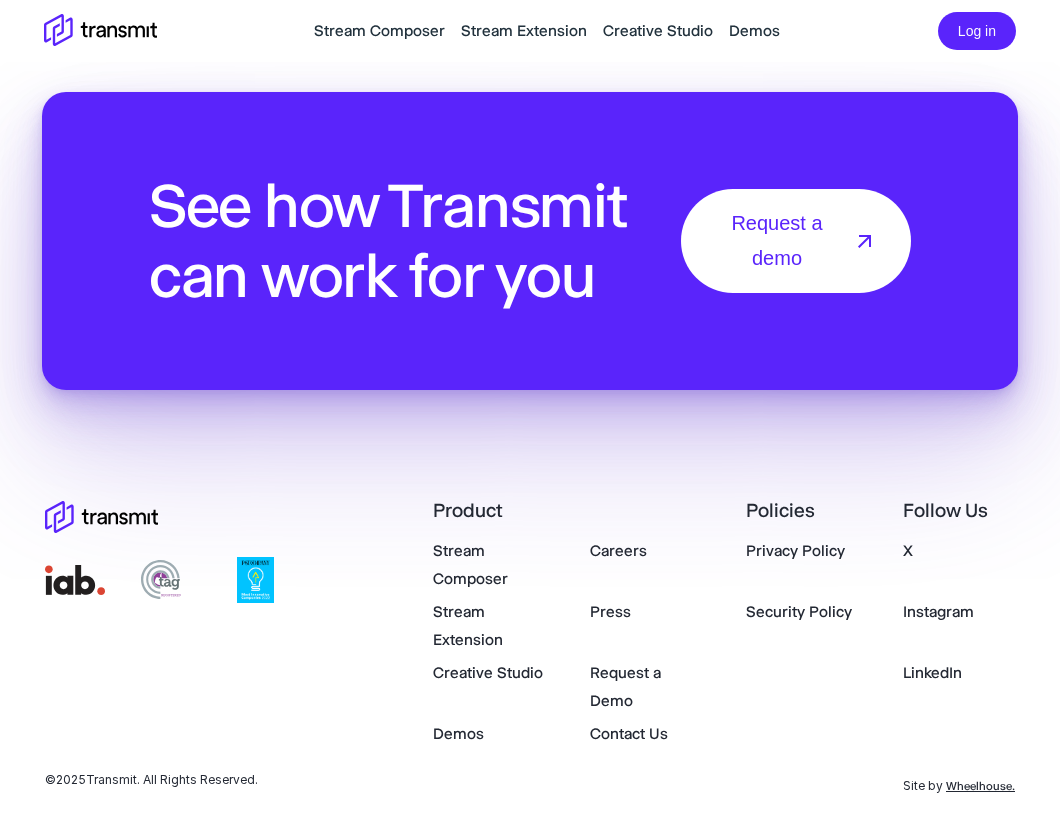 click at bounding box center [112, 31] 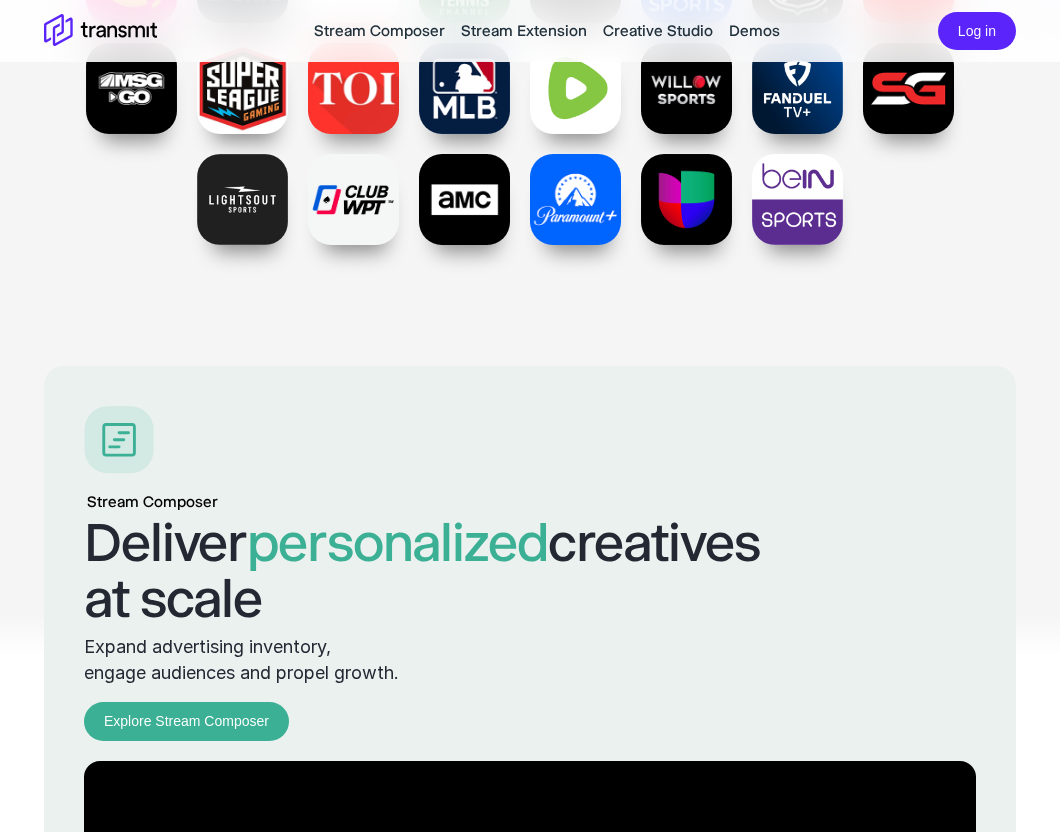 scroll, scrollTop: 1528, scrollLeft: 0, axis: vertical 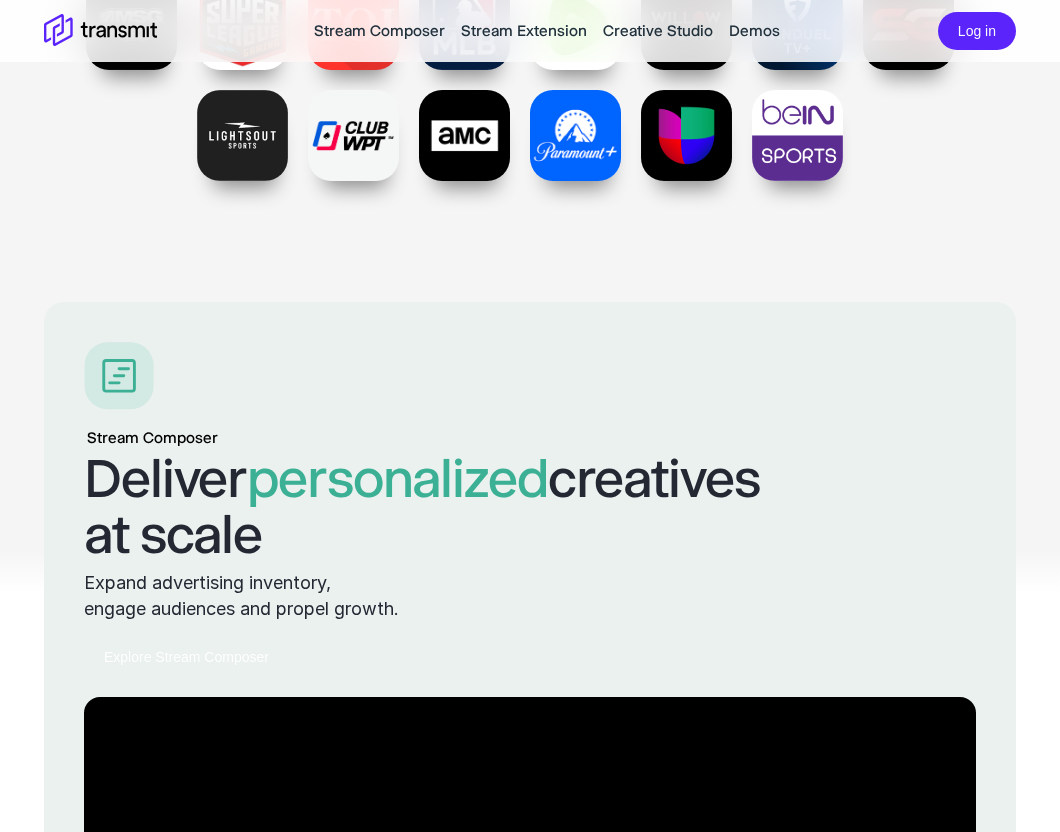 click on "Explore Stream Composer" at bounding box center (186, 657) 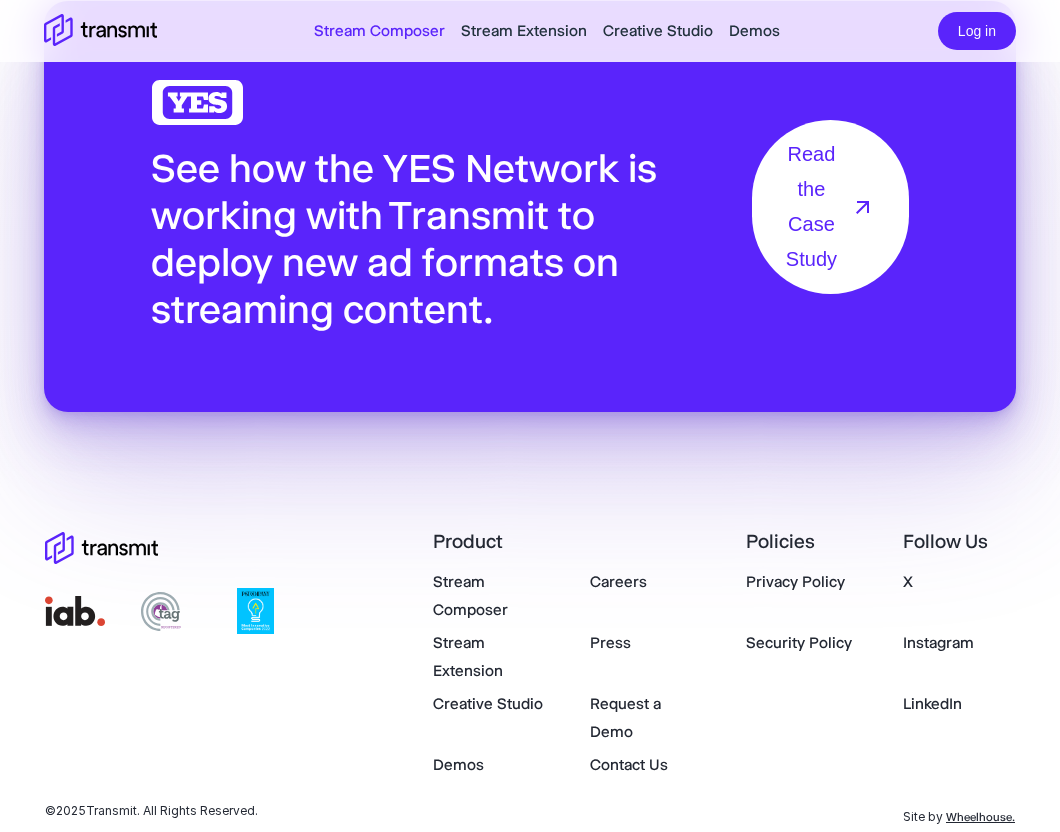 scroll, scrollTop: 3119, scrollLeft: 0, axis: vertical 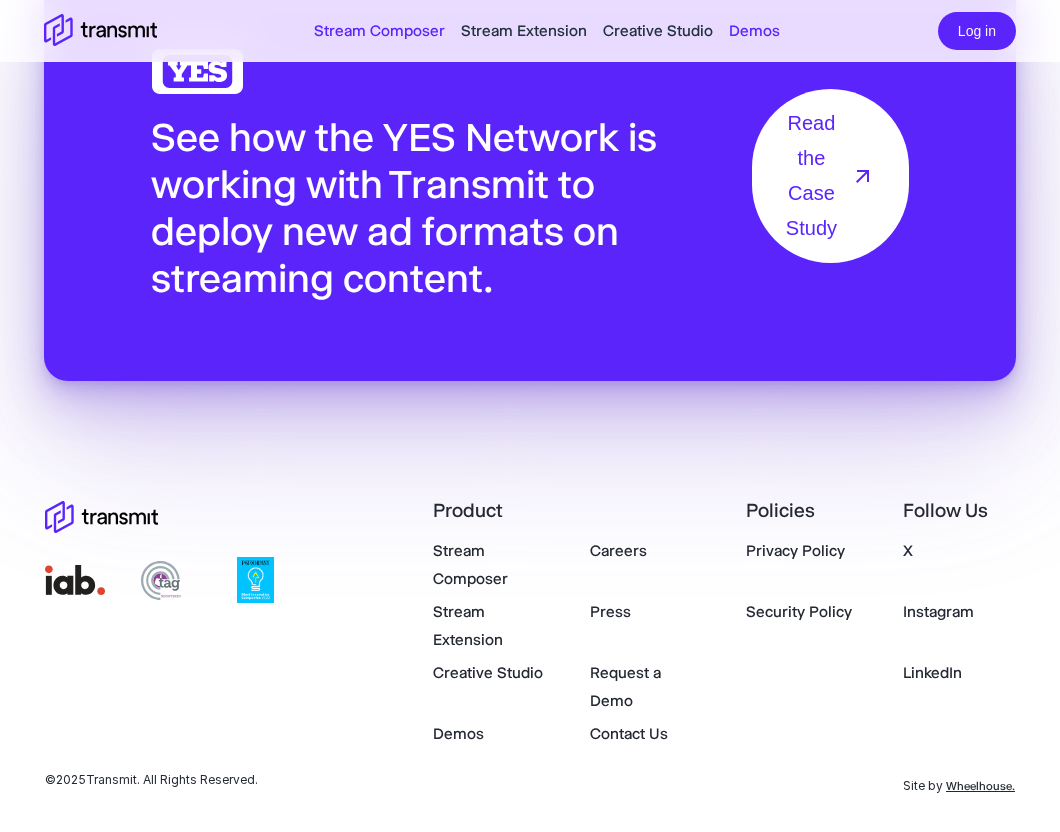 click on "Demos" at bounding box center [754, 31] 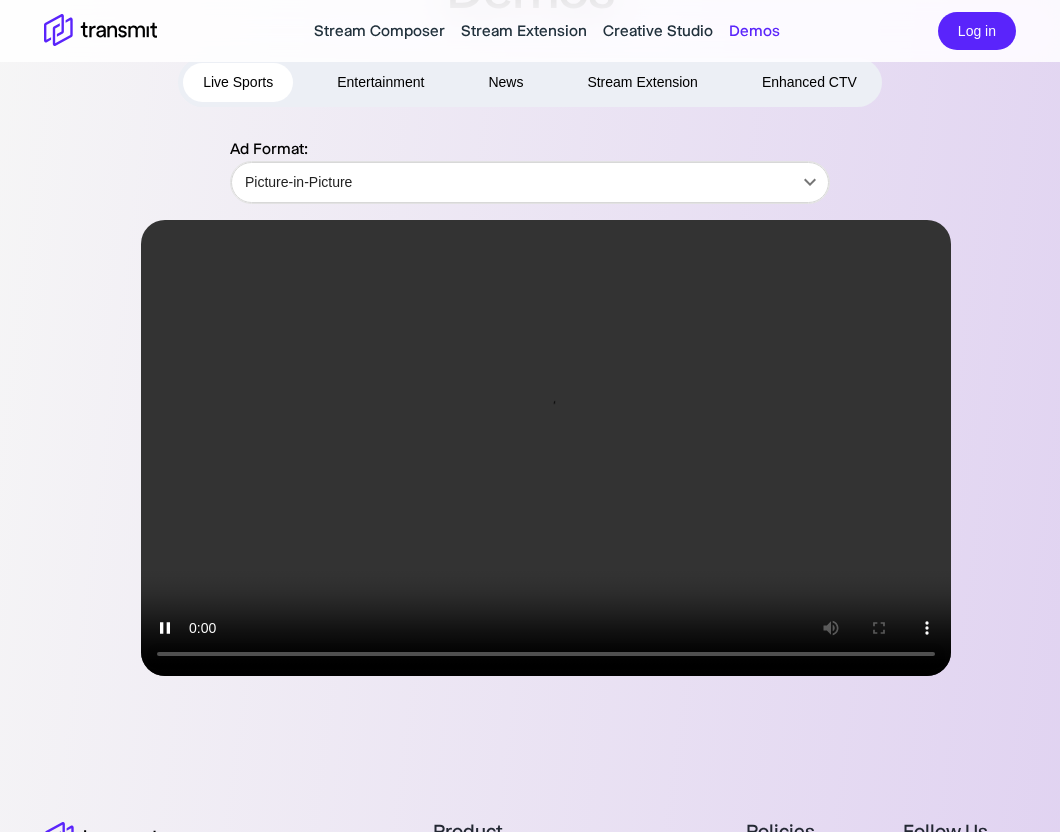 scroll, scrollTop: 0, scrollLeft: 0, axis: both 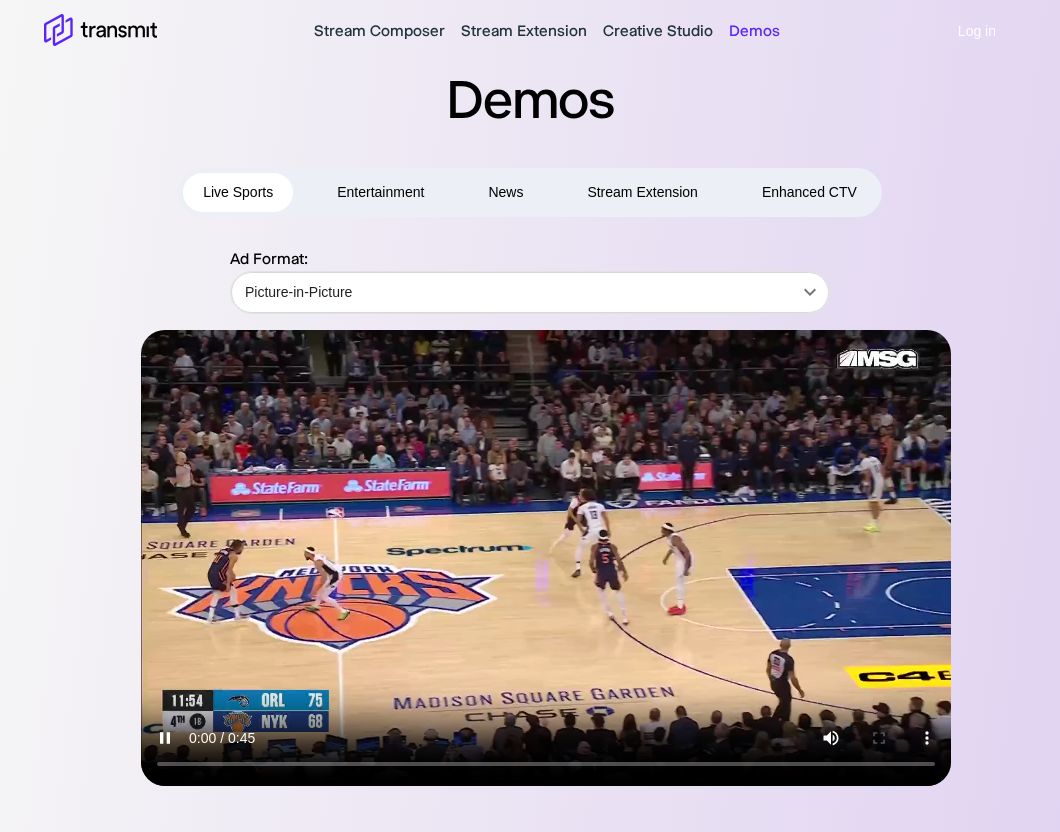 click on "Log in" at bounding box center (977, 31) 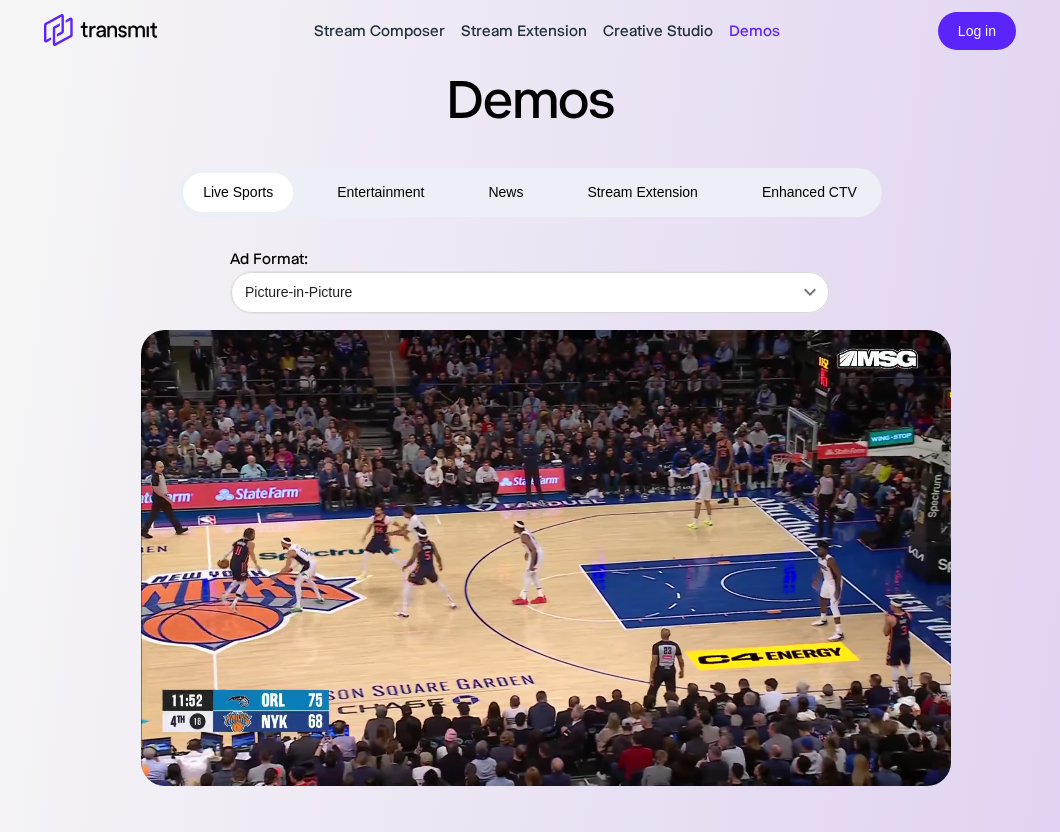 click at bounding box center (100, 31) 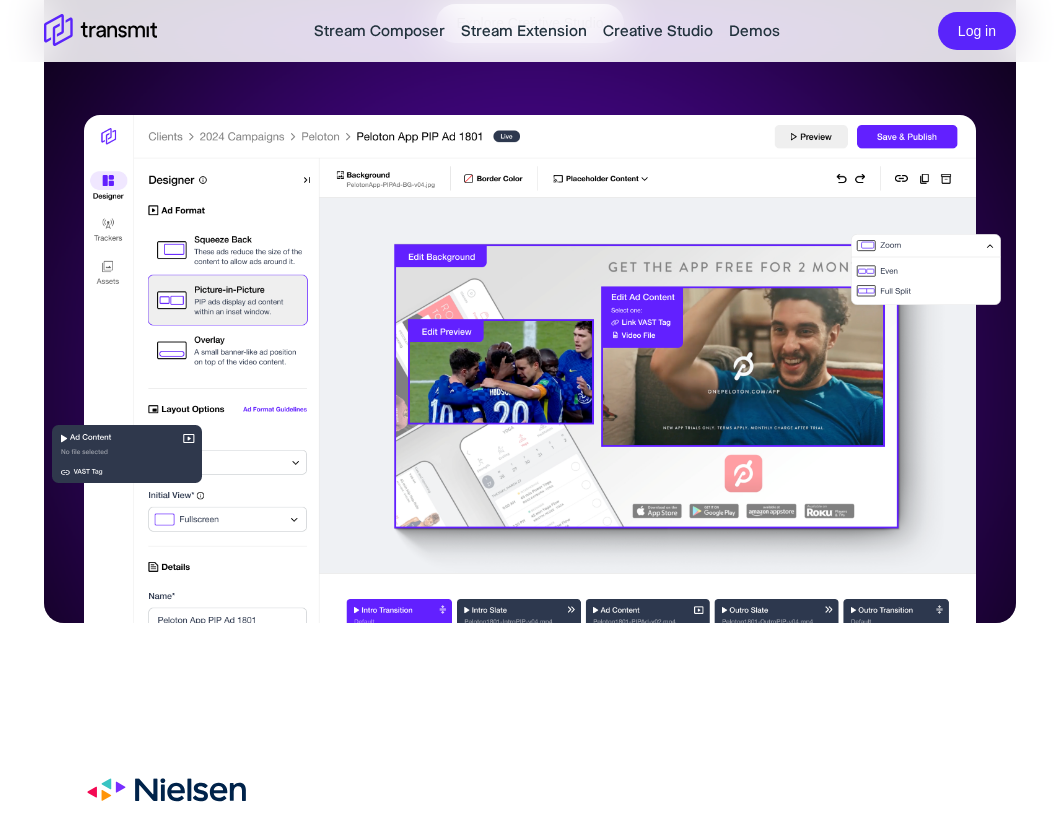scroll, scrollTop: 5654, scrollLeft: 0, axis: vertical 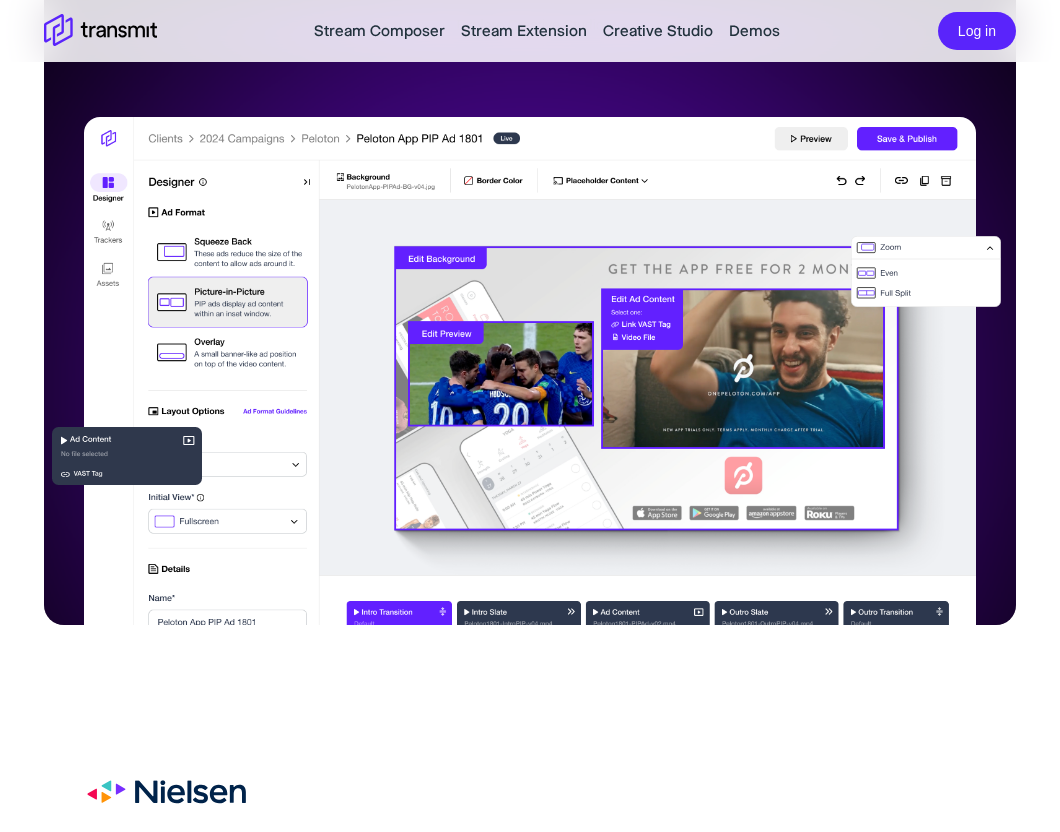 click on "Explore Creative Studio" at bounding box center (529, 25) 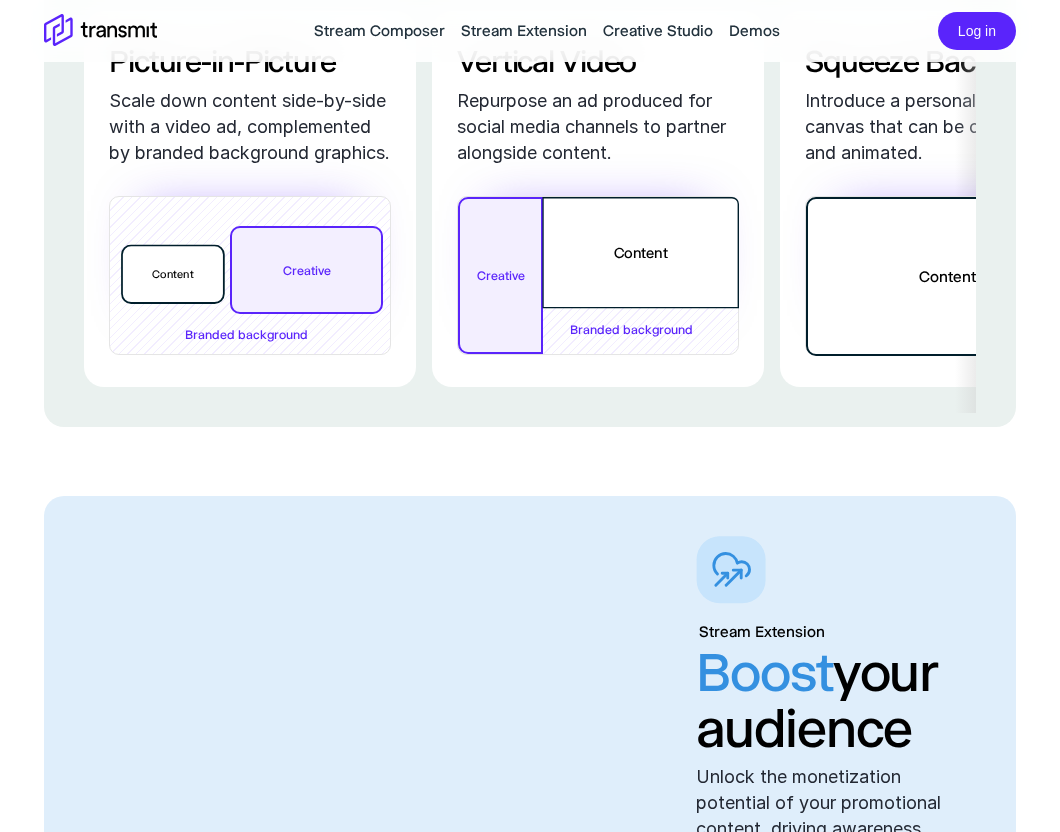 scroll, scrollTop: 3830, scrollLeft: 0, axis: vertical 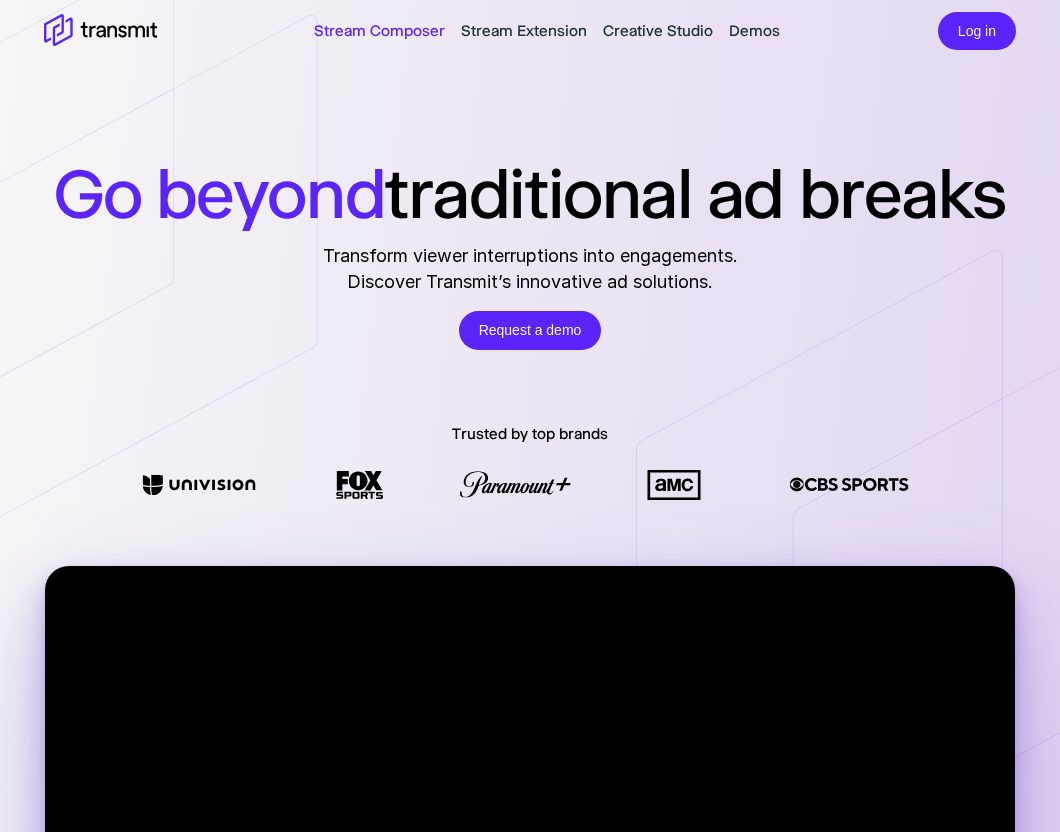click on "Stream Composer" at bounding box center [379, 31] 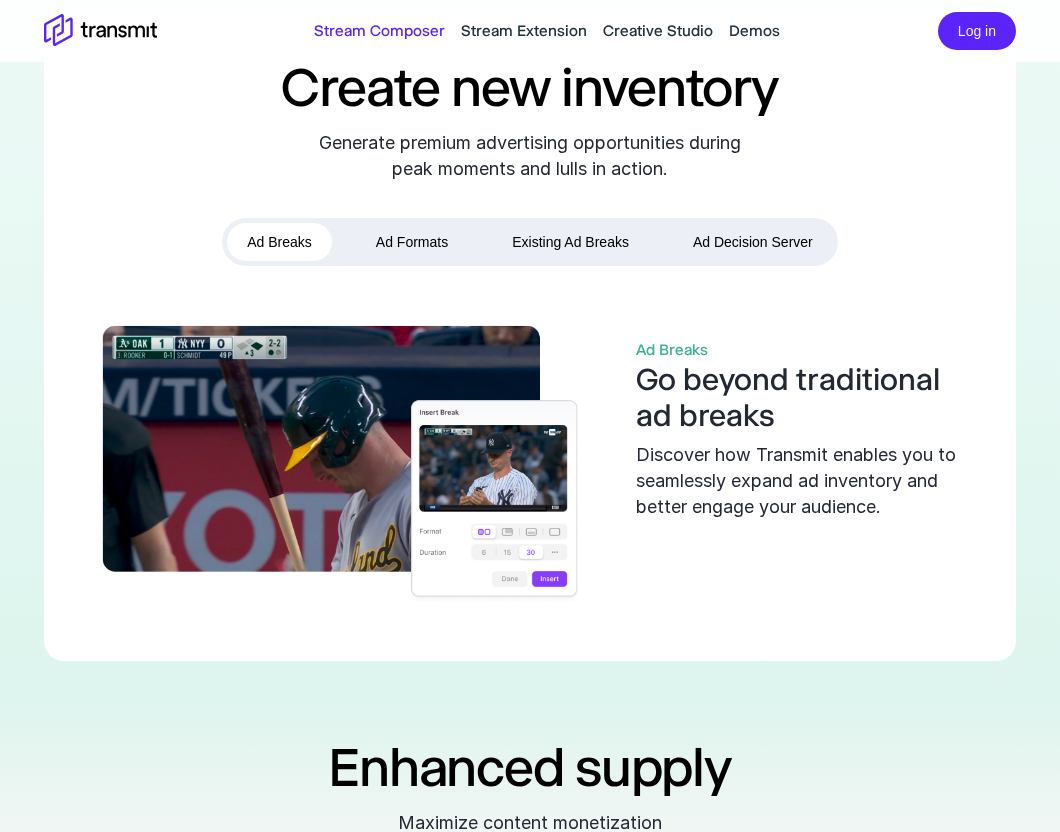 scroll, scrollTop: 609, scrollLeft: 0, axis: vertical 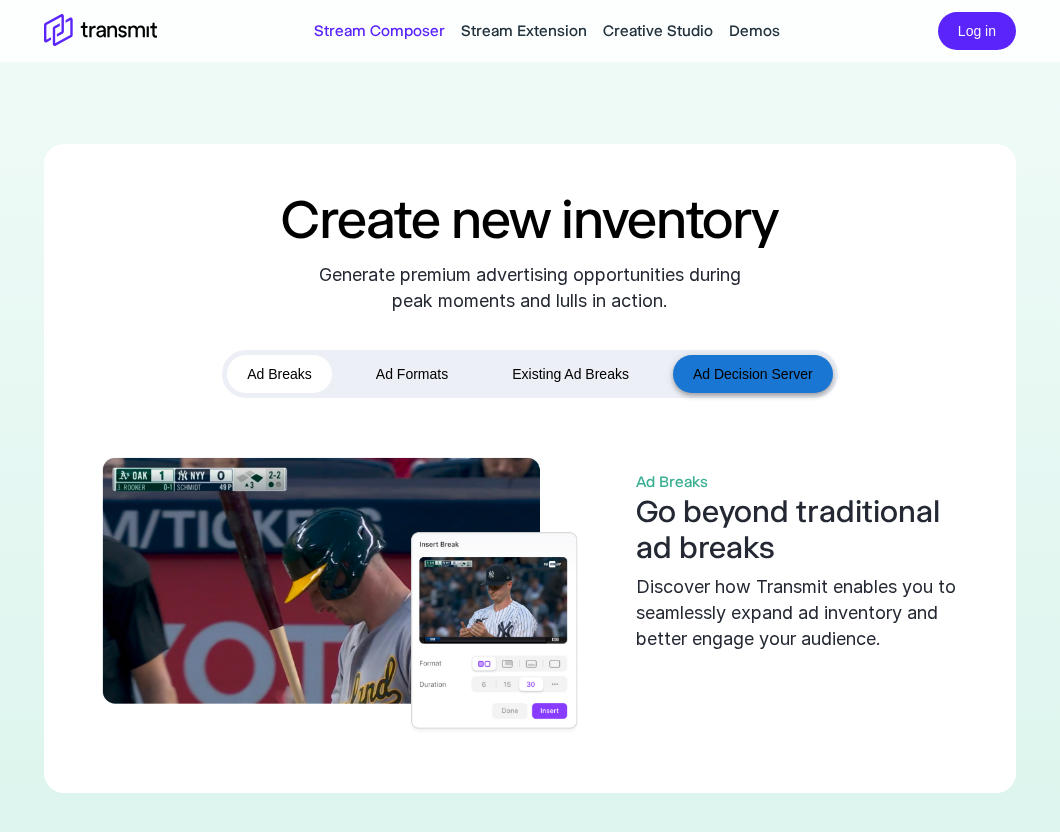 click on "Ad Decision Server" at bounding box center (753, 374) 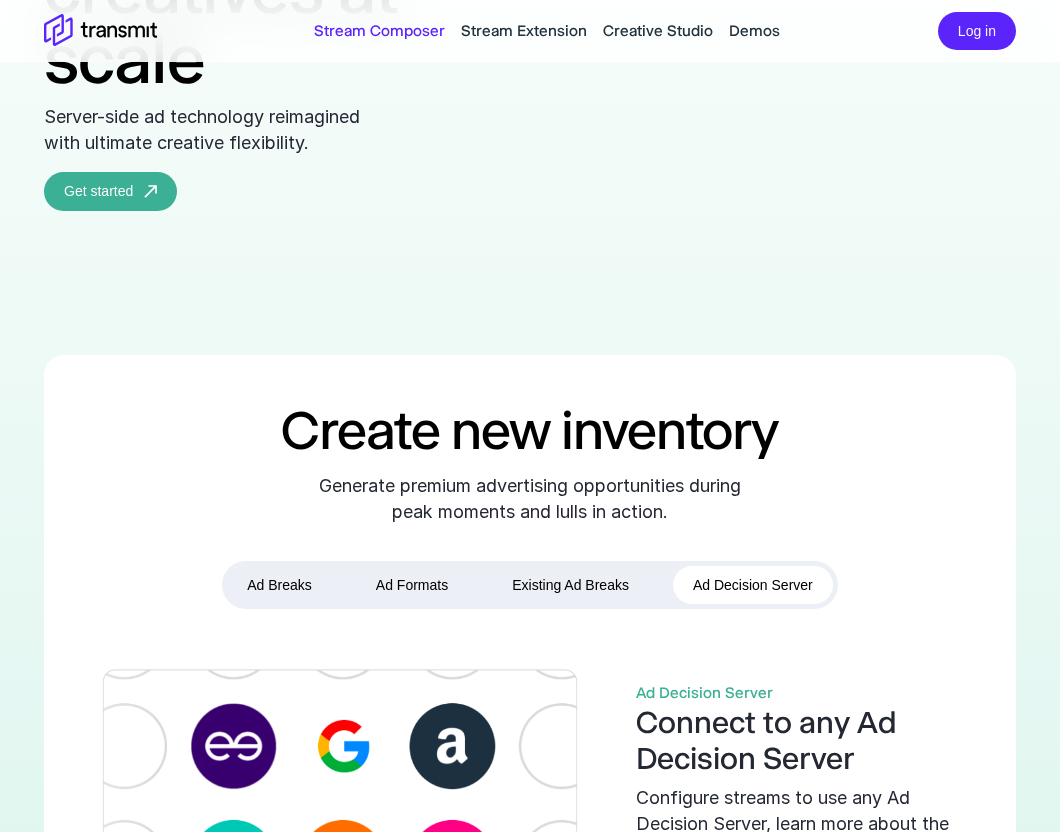 scroll, scrollTop: 0, scrollLeft: 0, axis: both 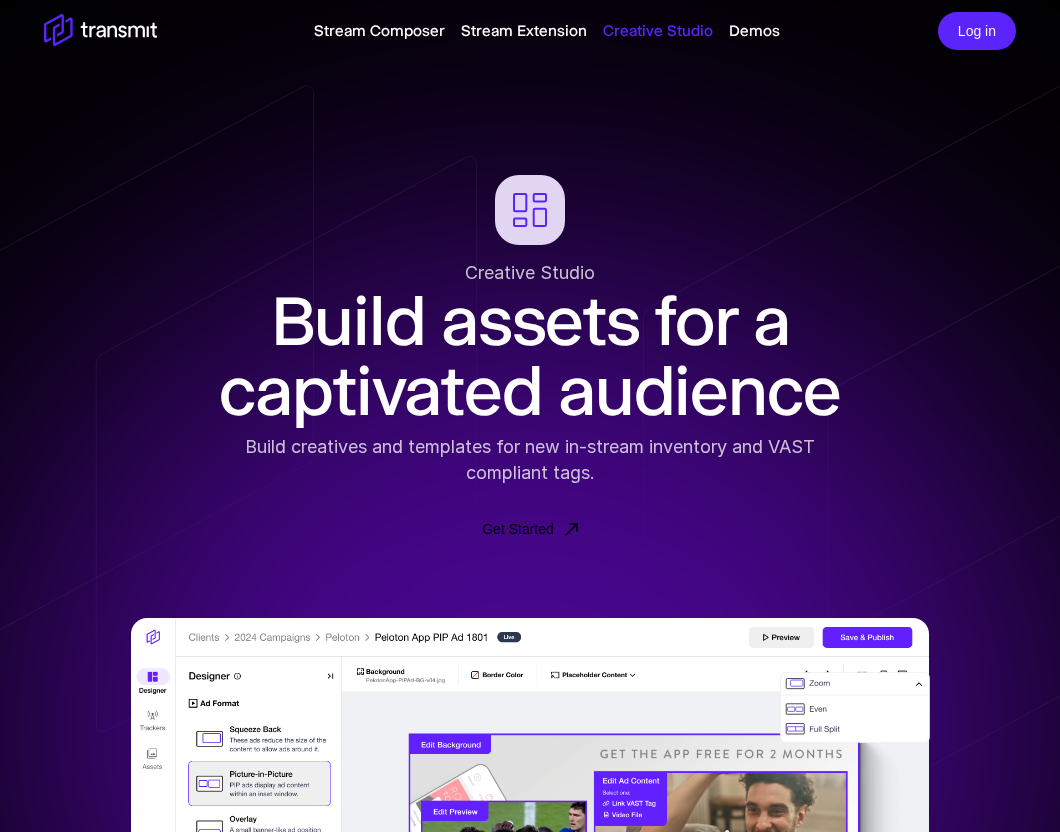 click on "Get Started" at bounding box center [530, 529] 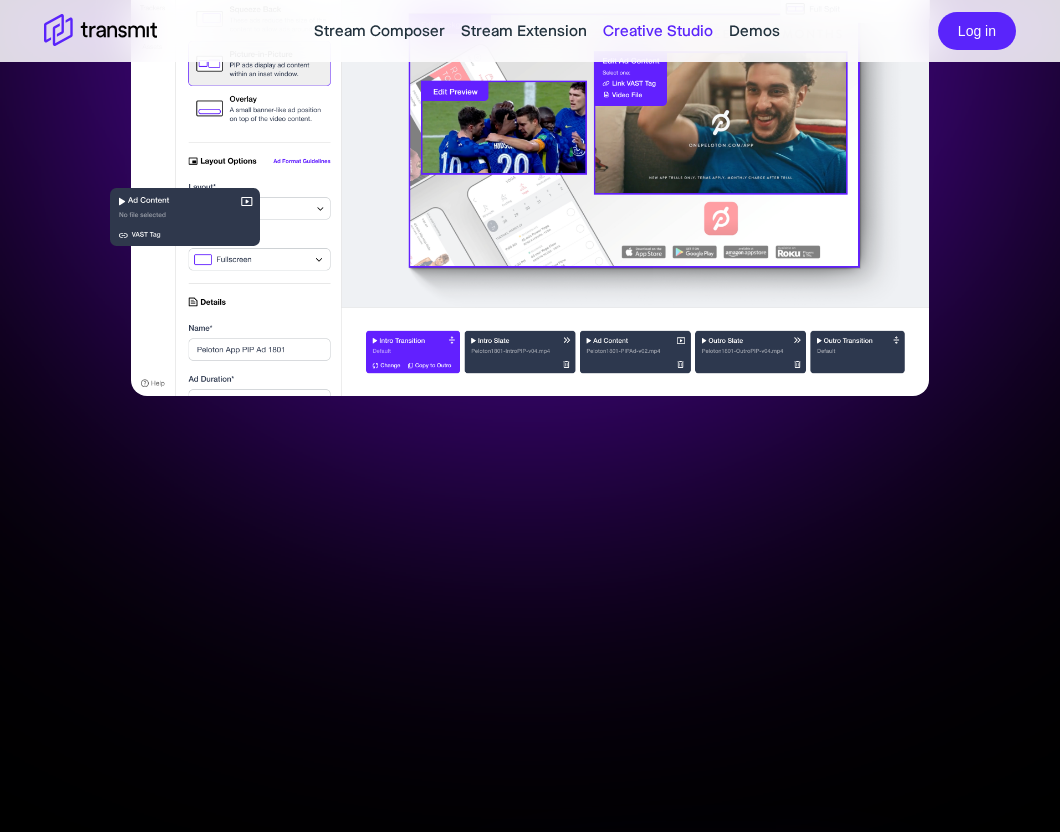 scroll, scrollTop: 0, scrollLeft: 0, axis: both 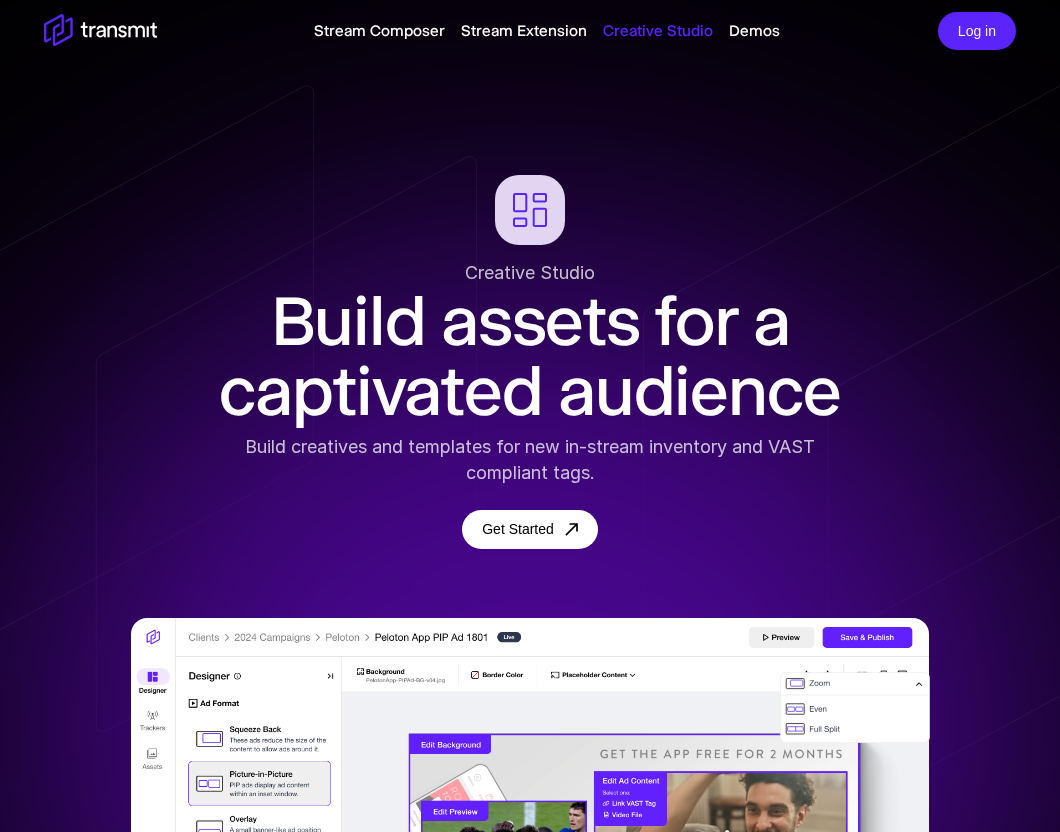 click on "Creative Studio Build assets for a captivated audience Build creatives and templates for new in-stream inventory and VAST compliant tags. Get Started" at bounding box center (530, 558) 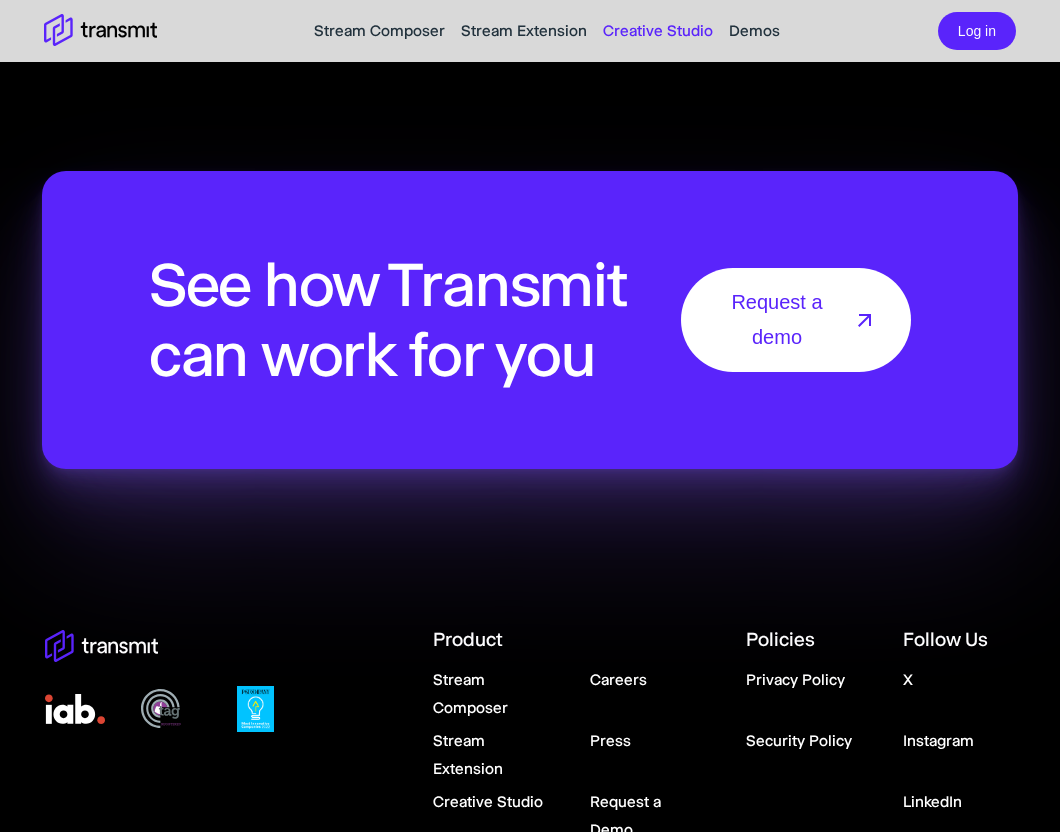 scroll, scrollTop: 3771, scrollLeft: 0, axis: vertical 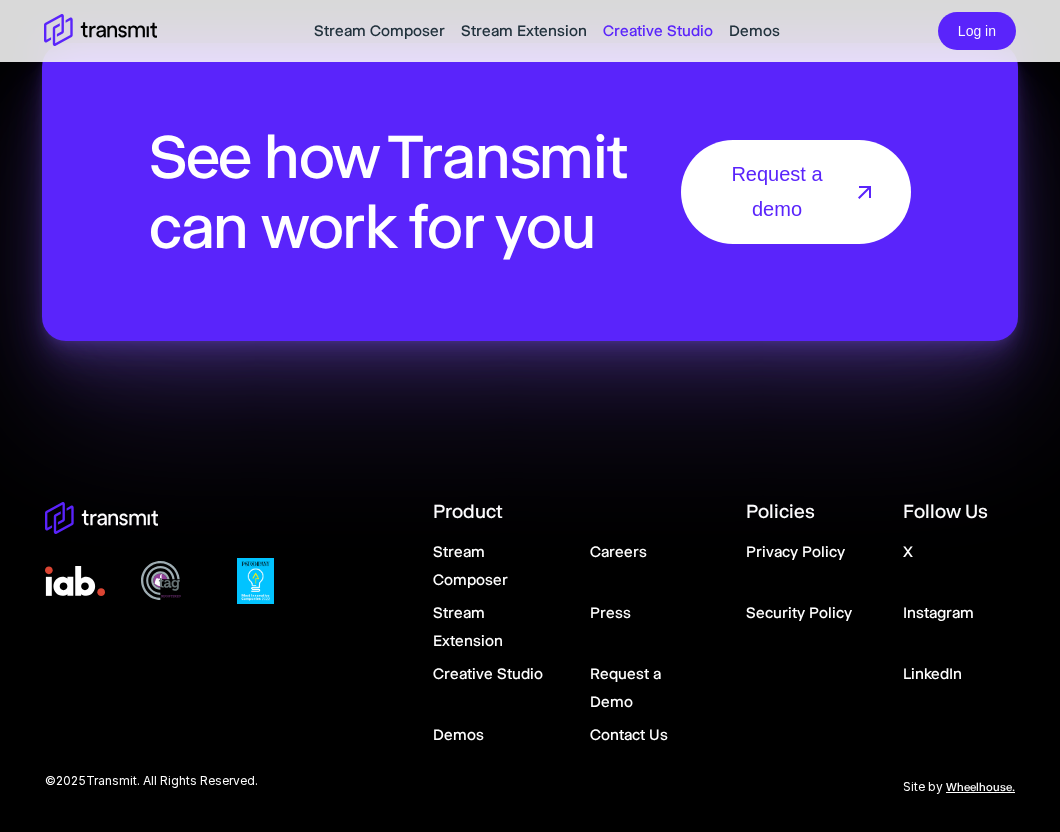 click on "Demos" at bounding box center [458, 734] 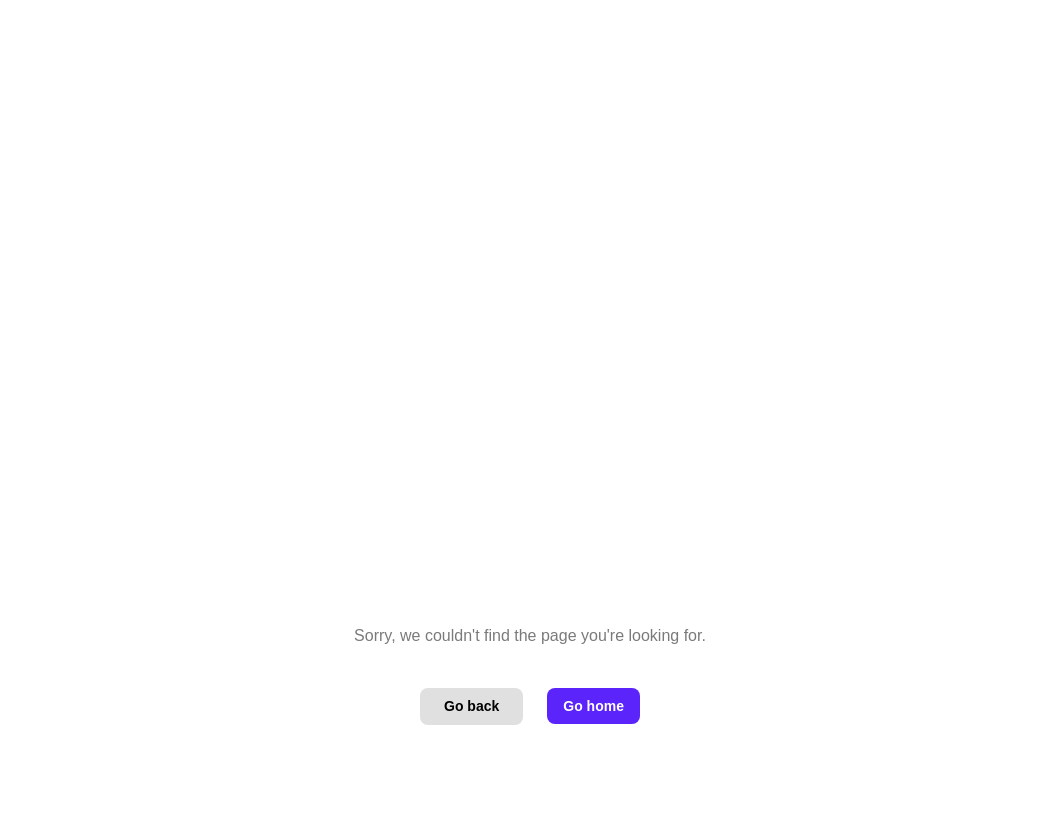 click on "Go back" at bounding box center [471, 706] 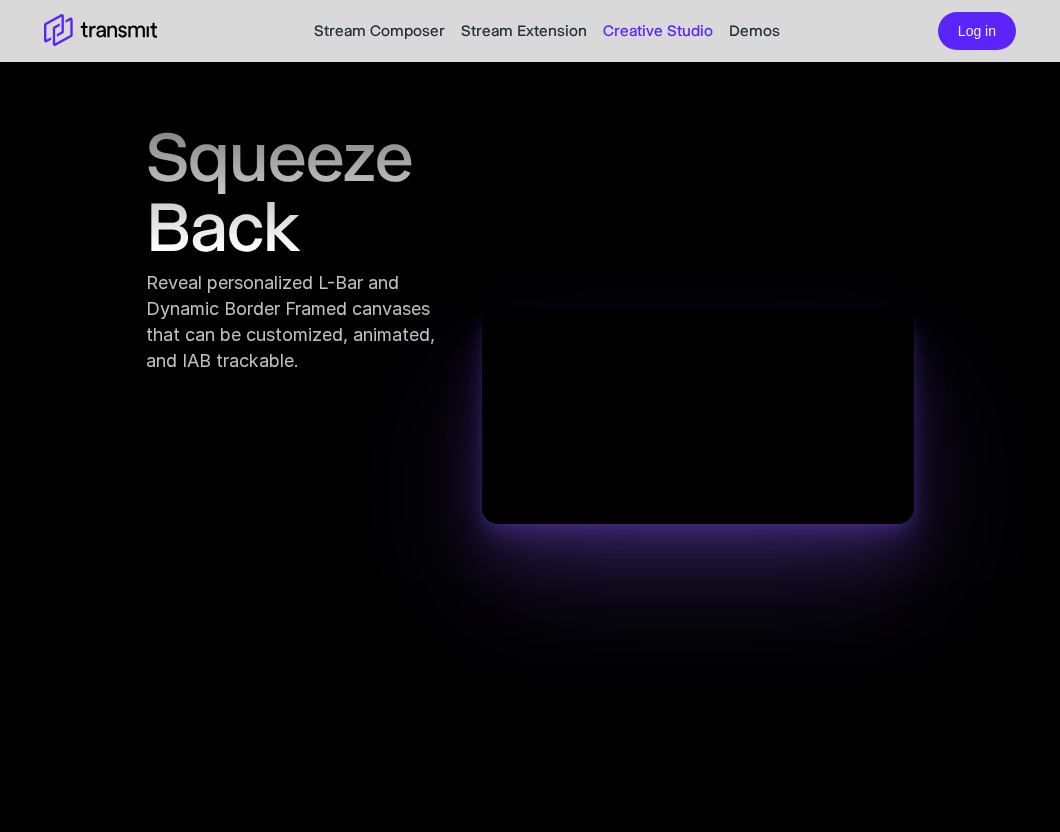 scroll, scrollTop: 2213, scrollLeft: 0, axis: vertical 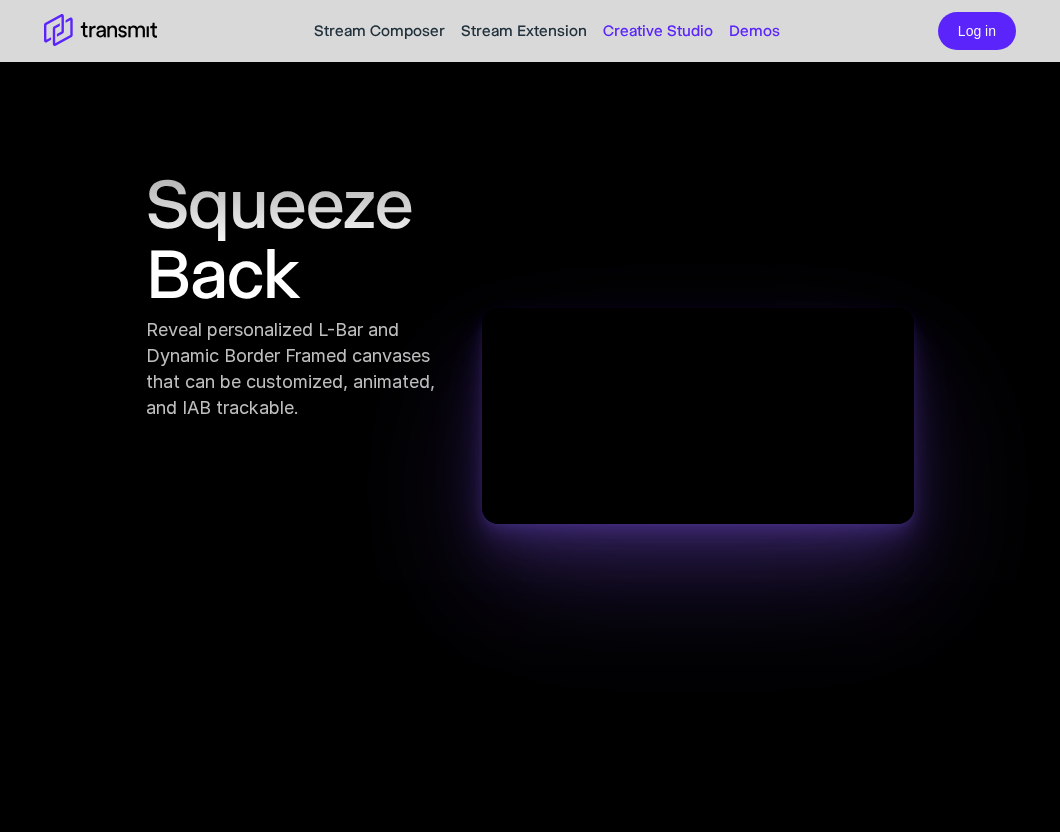 click on "Demos" at bounding box center (754, 31) 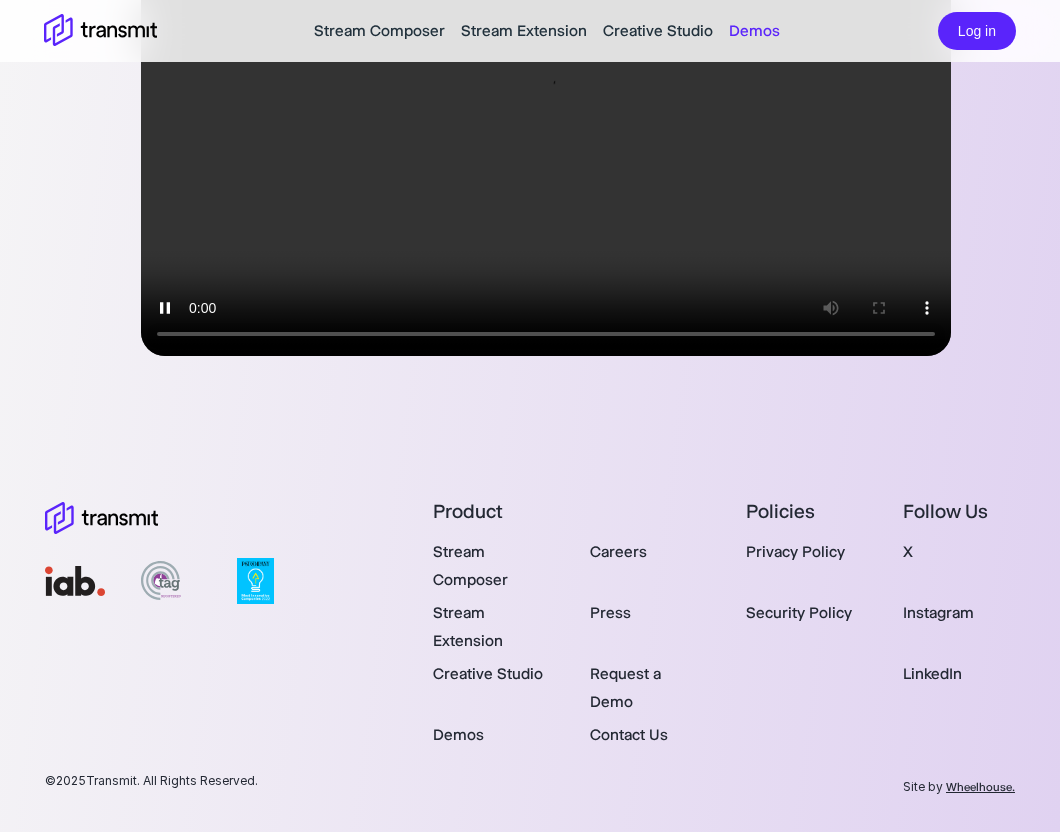 scroll, scrollTop: 0, scrollLeft: 0, axis: both 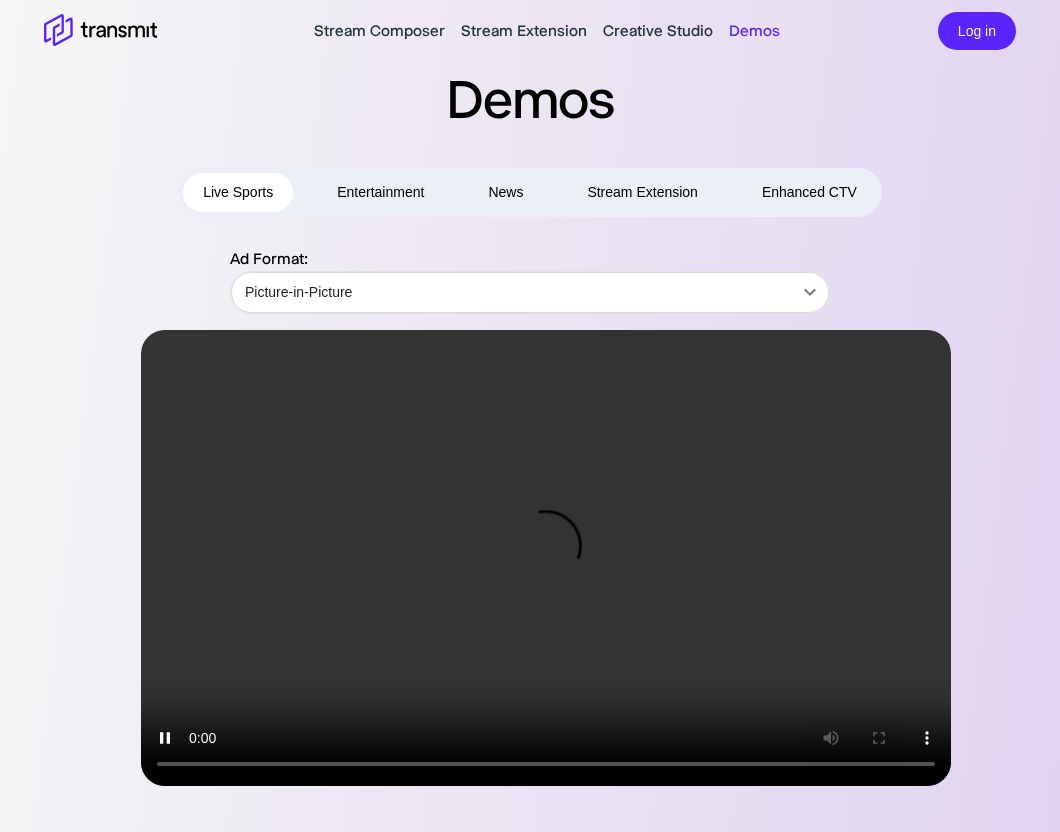 click on "Enhanced CTV" at bounding box center [809, 192] 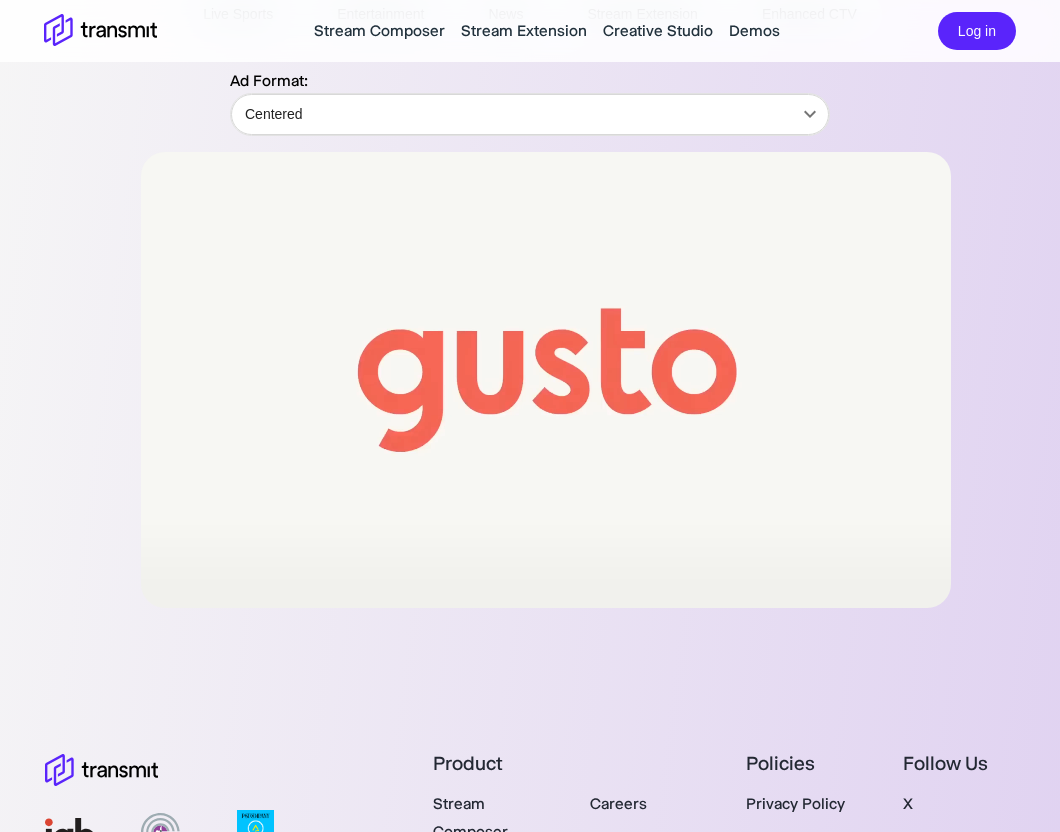 scroll, scrollTop: 0, scrollLeft: 0, axis: both 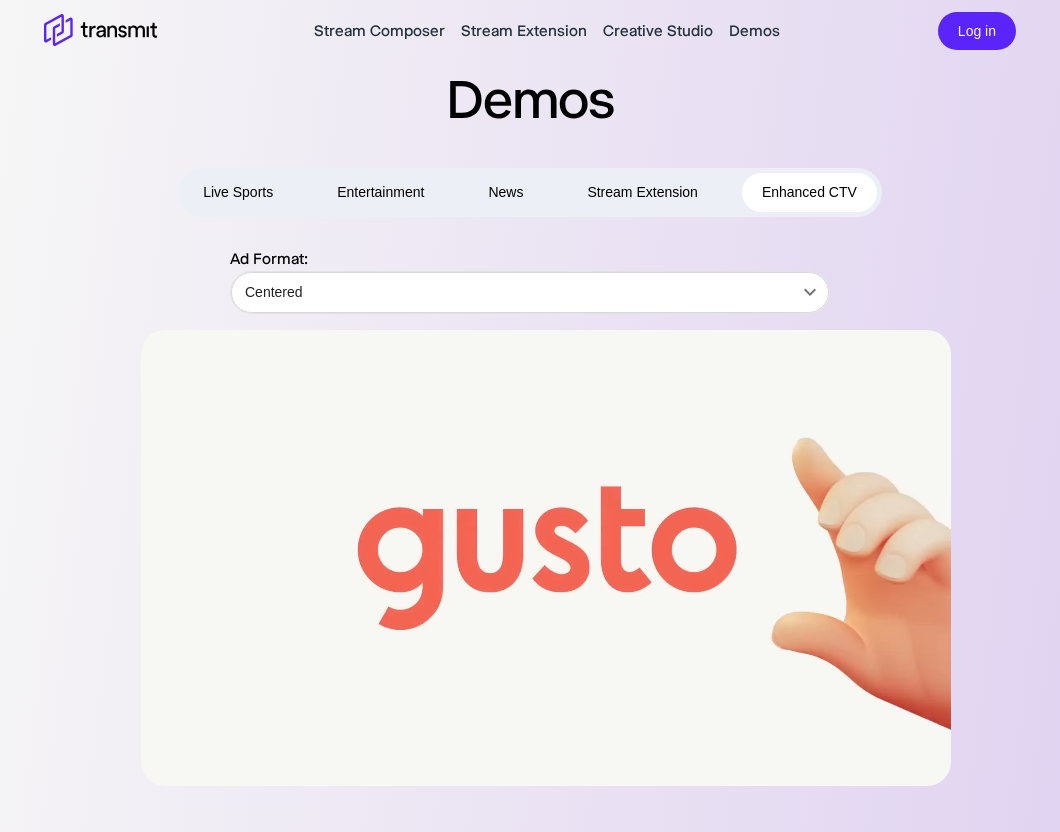 click on "Stream Extension" at bounding box center [642, 192] 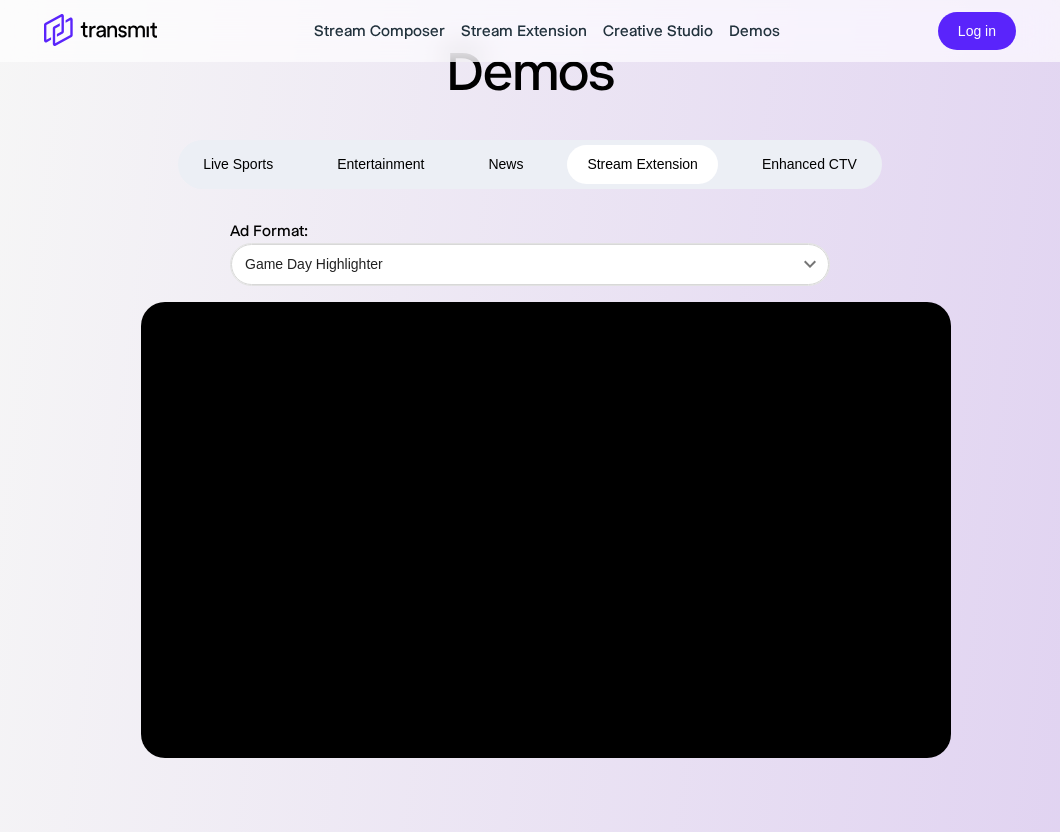 scroll, scrollTop: 0, scrollLeft: 0, axis: both 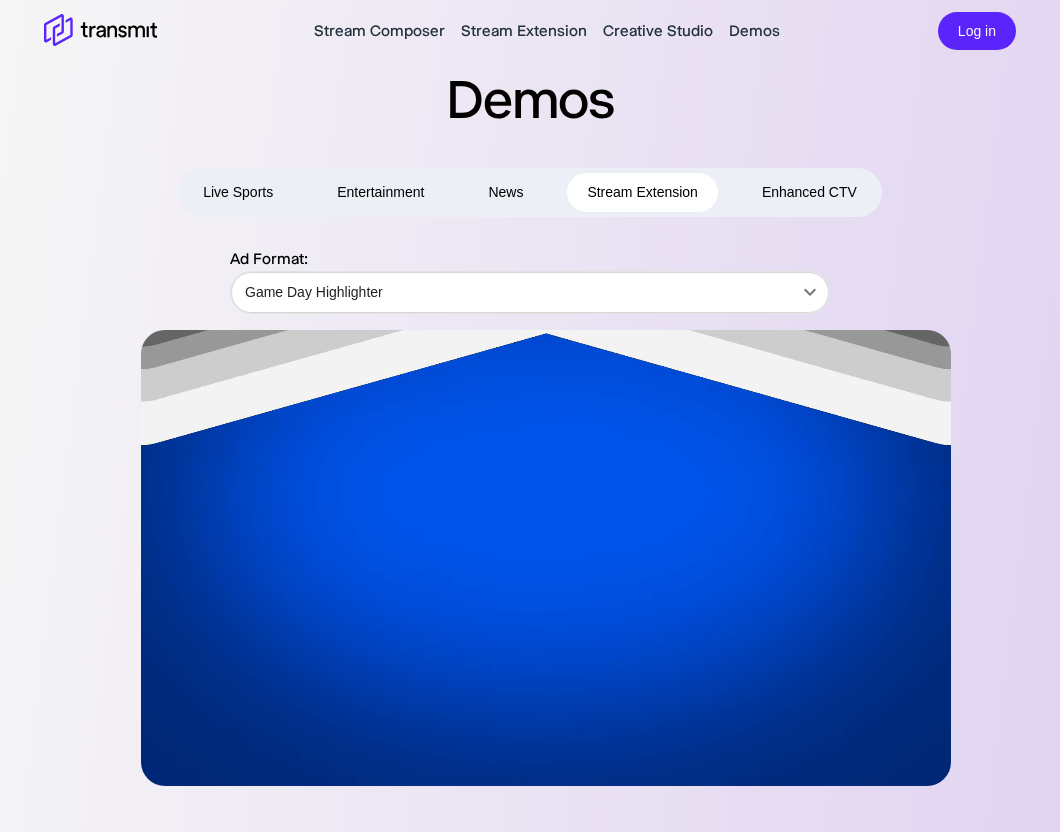 click on "News" at bounding box center (505, 192) 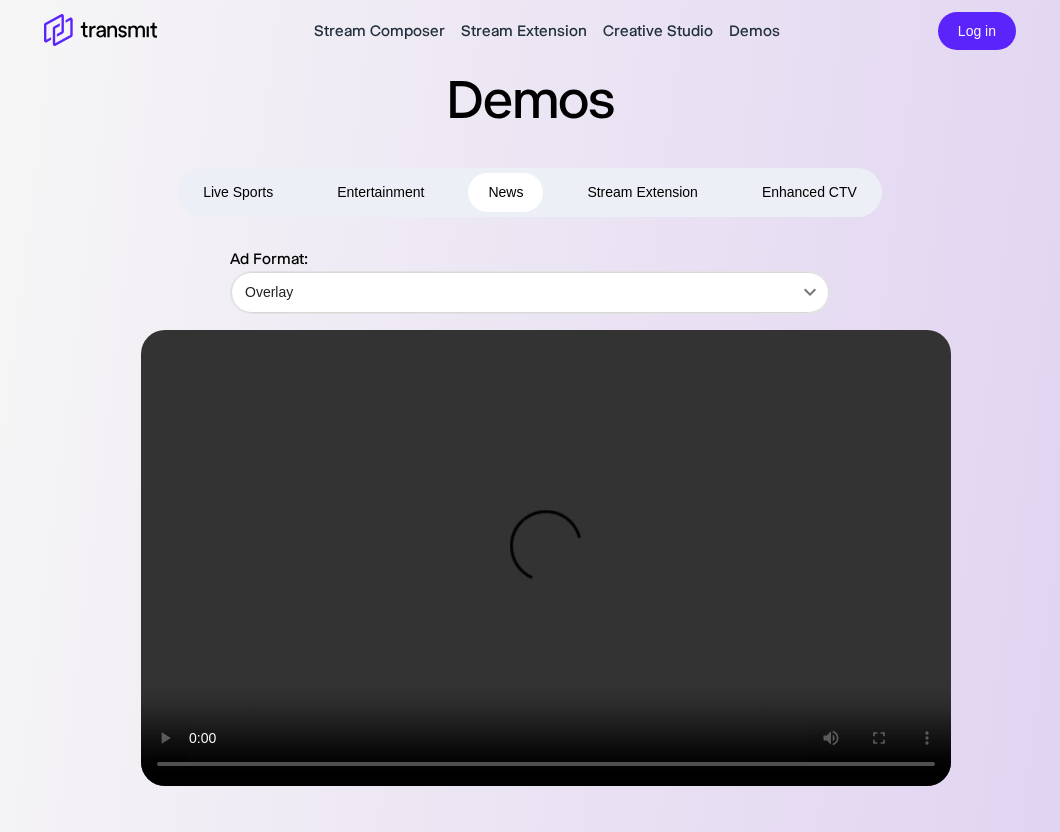 click on "Entertainment" at bounding box center [380, 192] 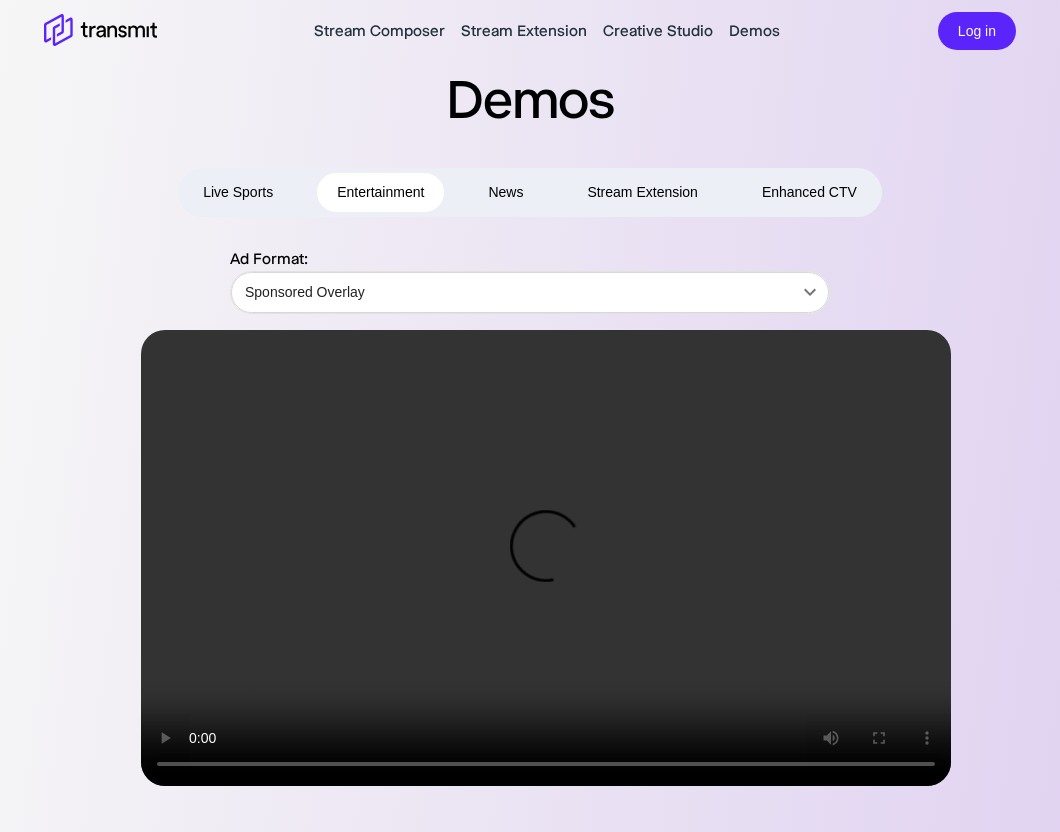 click on "Live Sports" at bounding box center (238, 192) 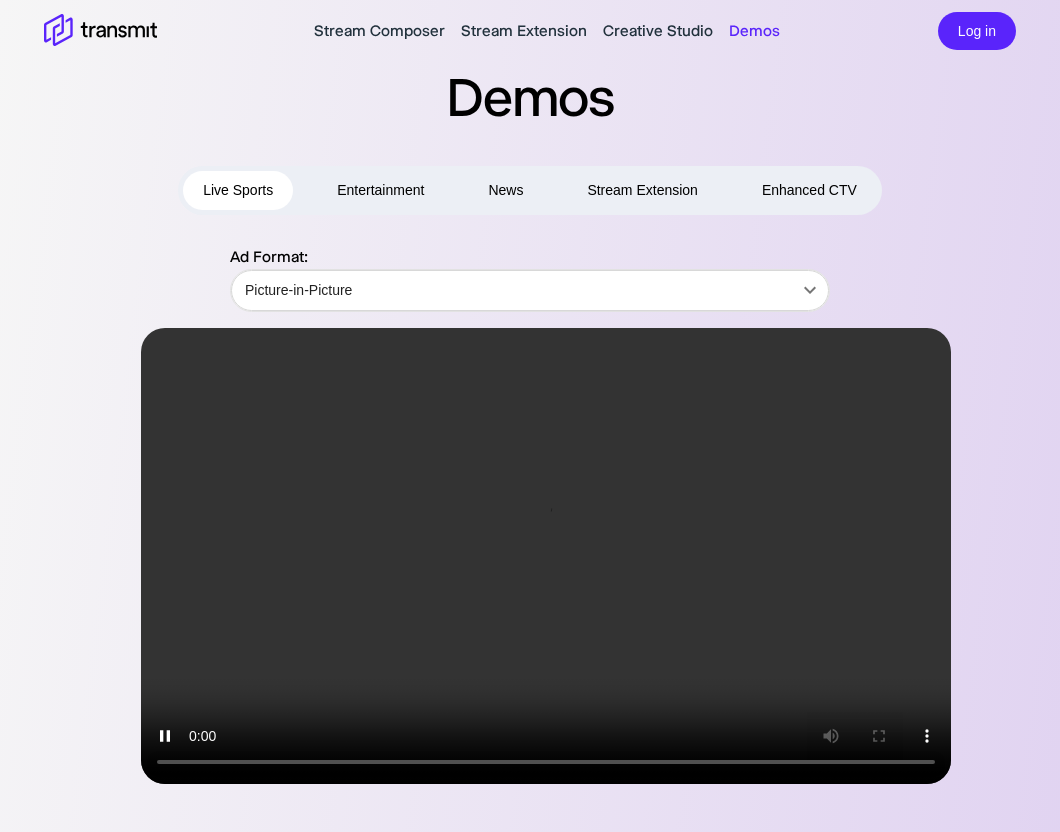 scroll, scrollTop: 0, scrollLeft: 0, axis: both 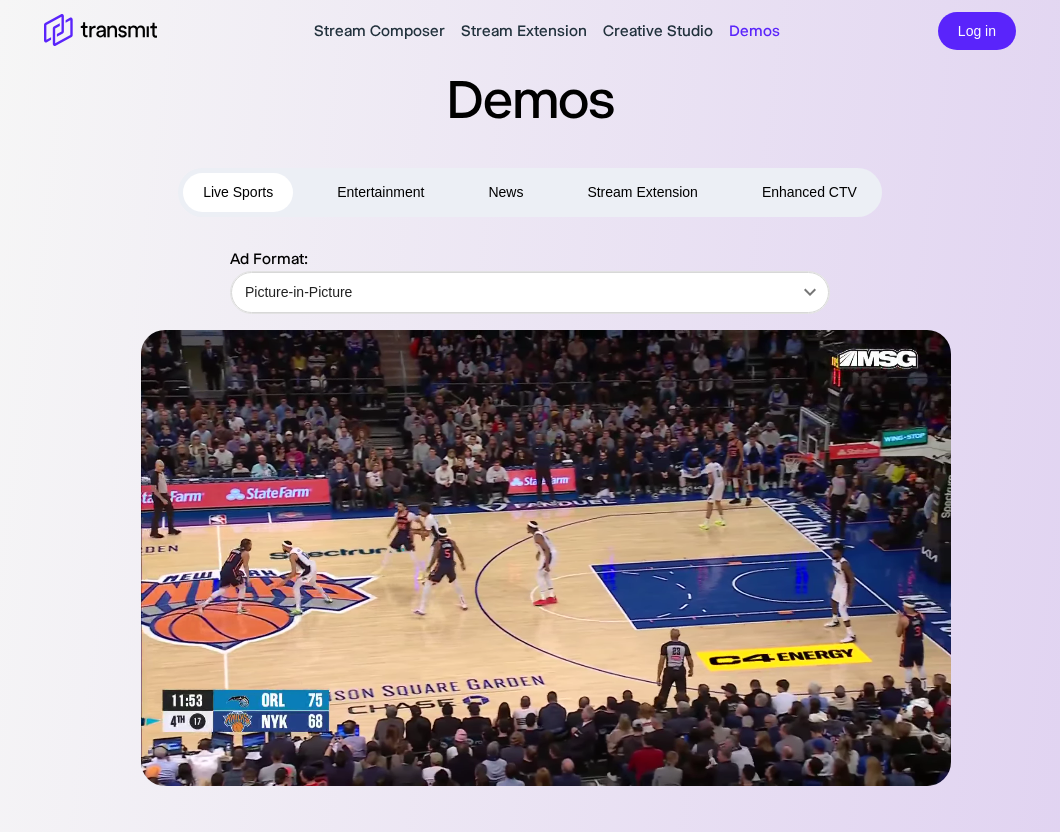 click on "Stream Composer Stream Extension Creative Studio Demos Log in" at bounding box center (530, 31) 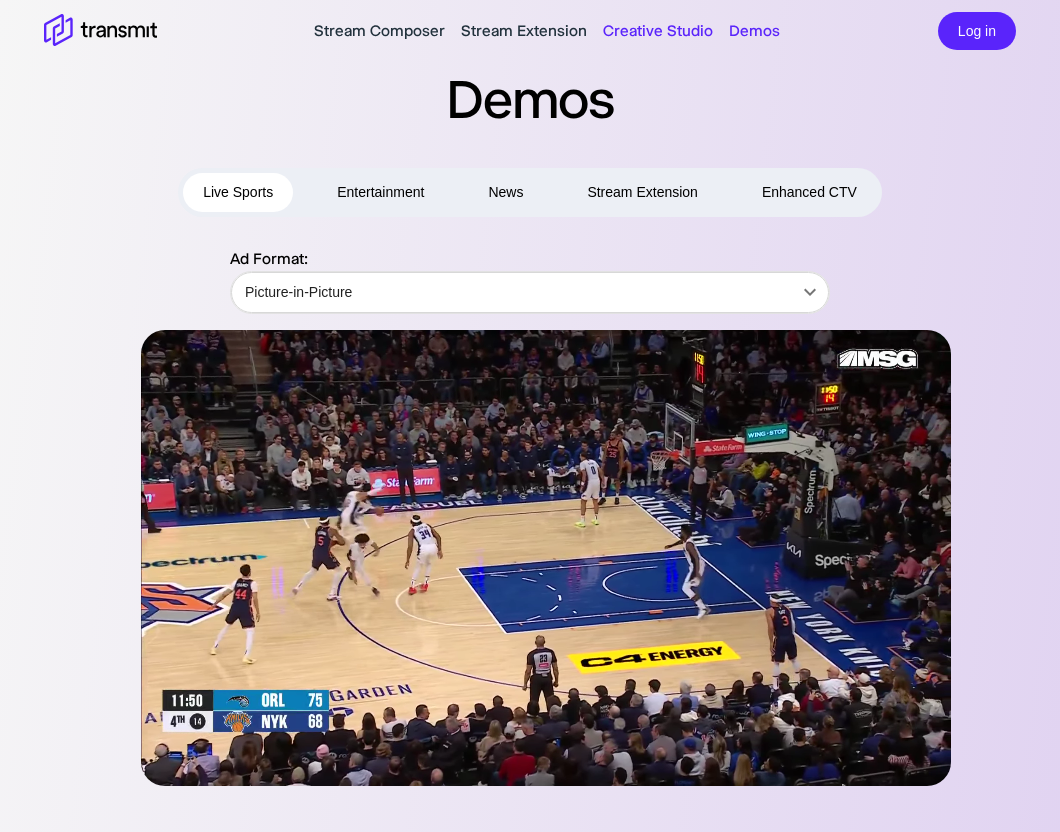 click on "Creative Studio" at bounding box center [658, 31] 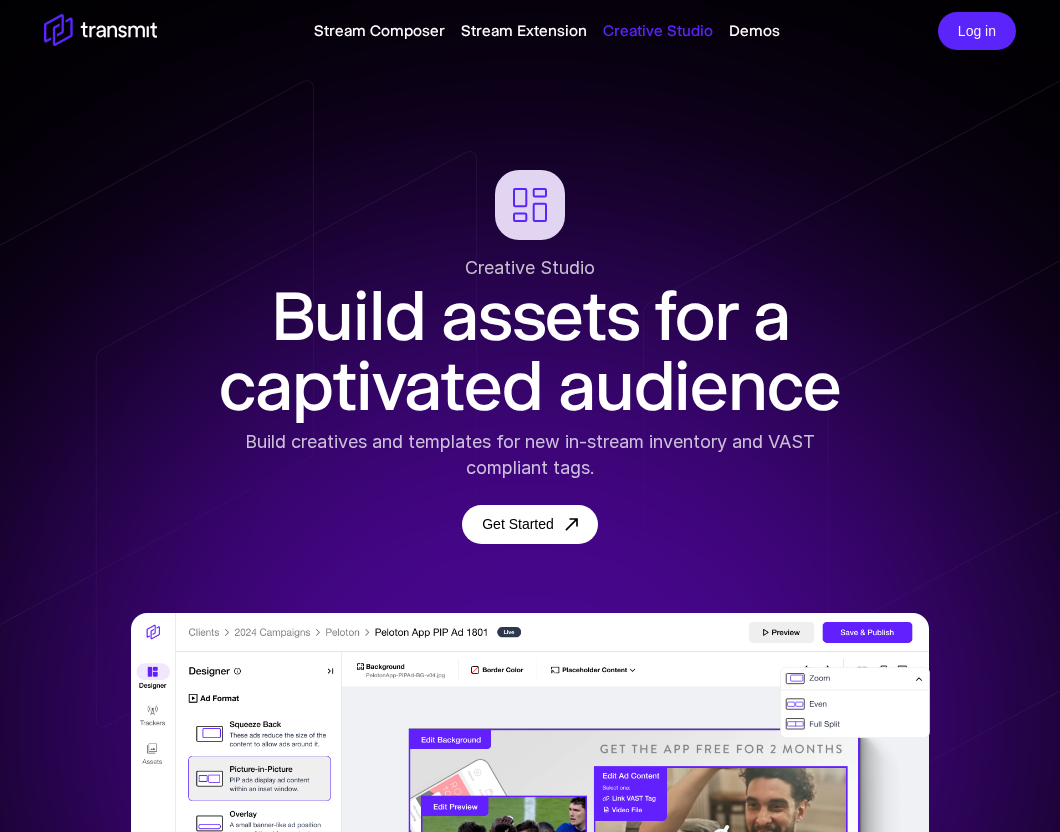 scroll, scrollTop: 0, scrollLeft: 0, axis: both 